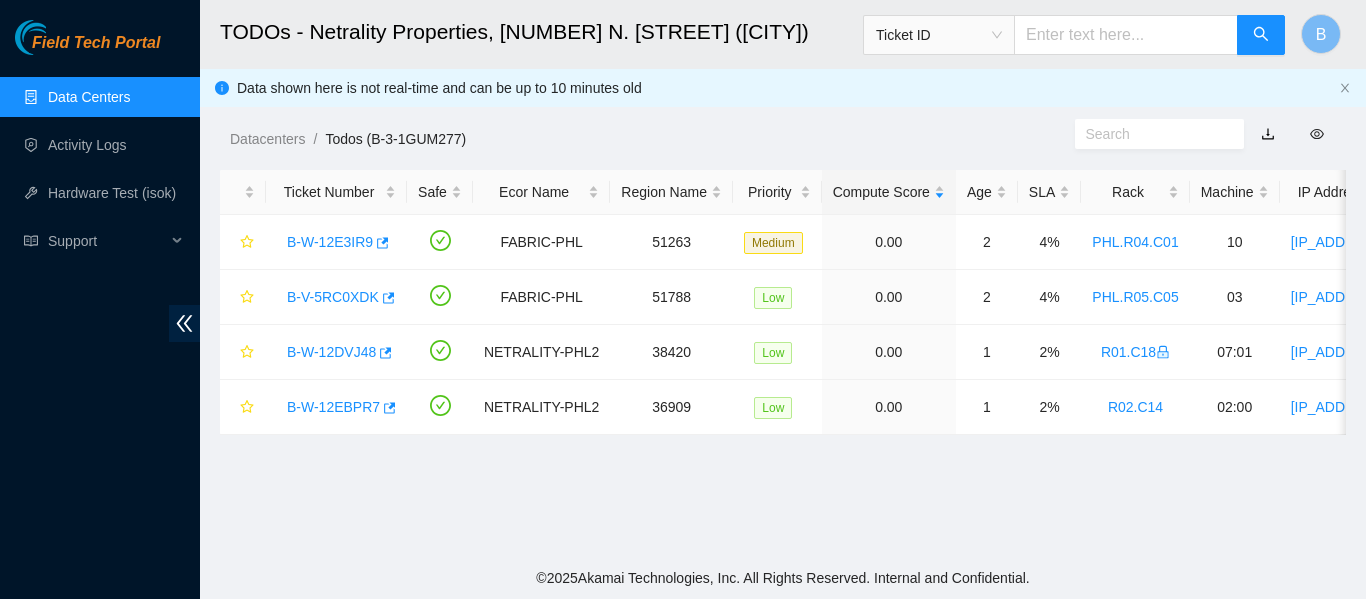 scroll, scrollTop: 0, scrollLeft: 0, axis: both 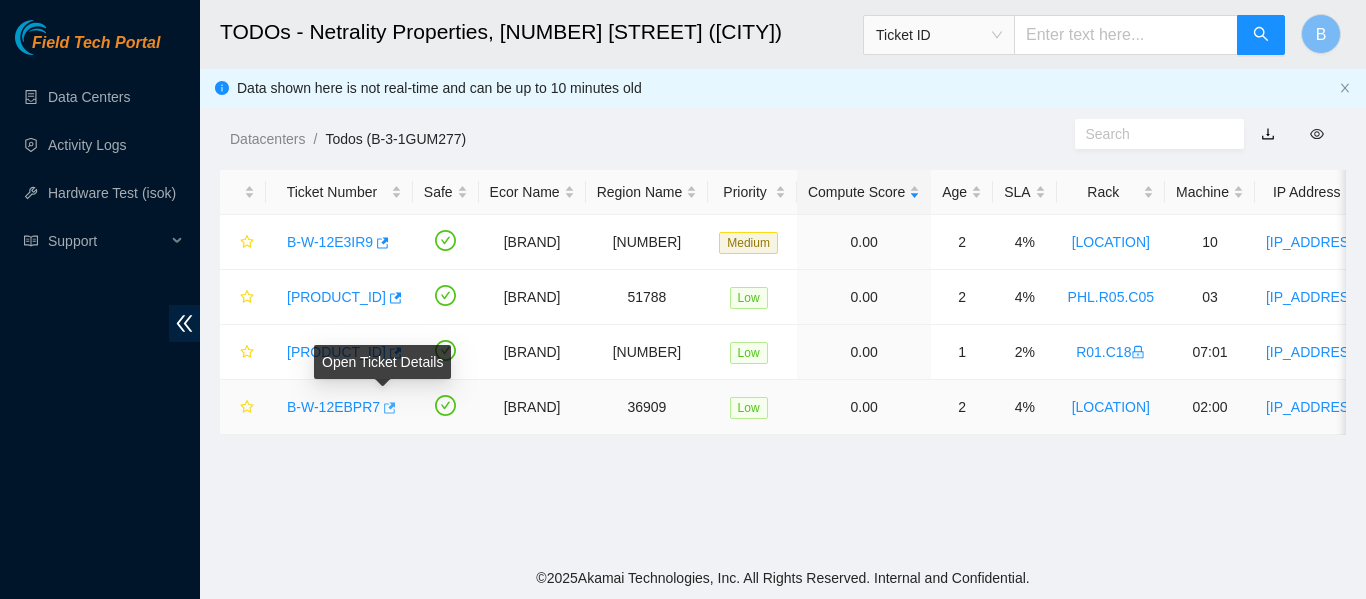click 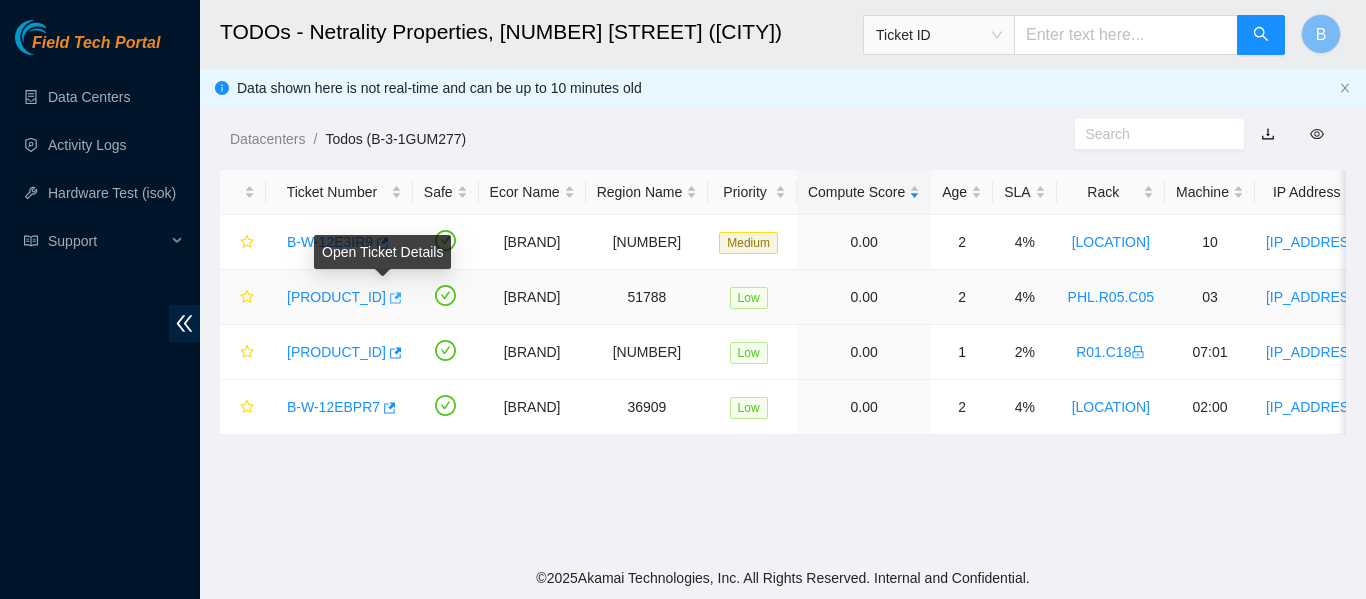 click 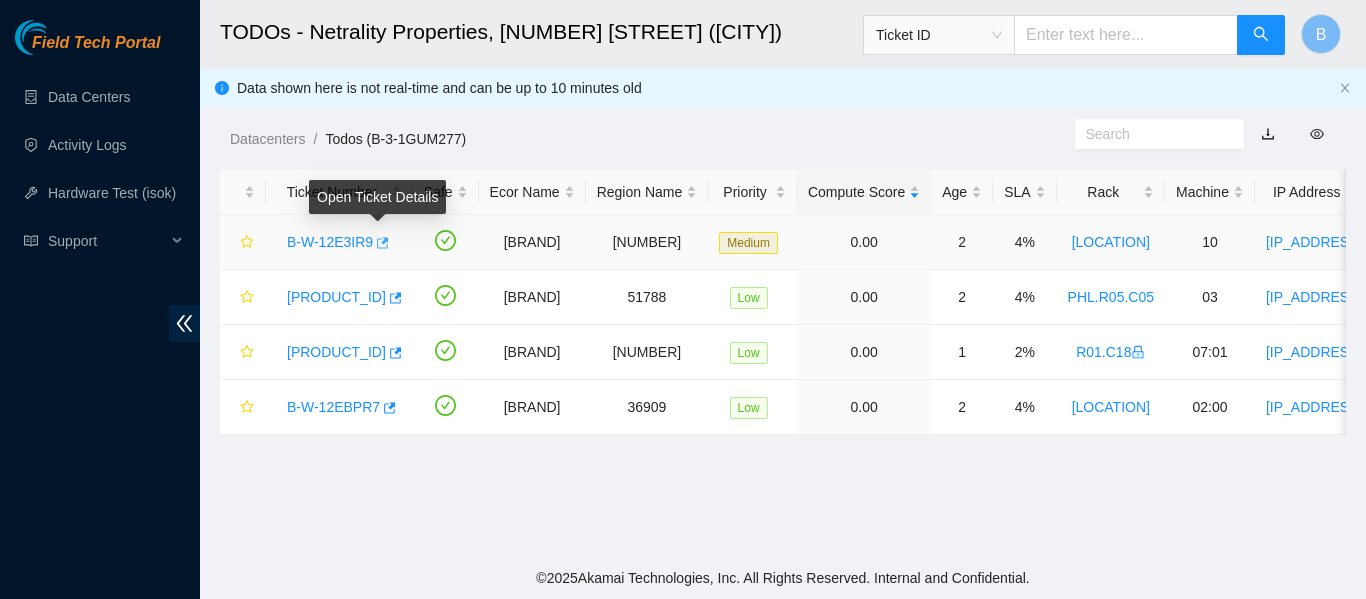 click 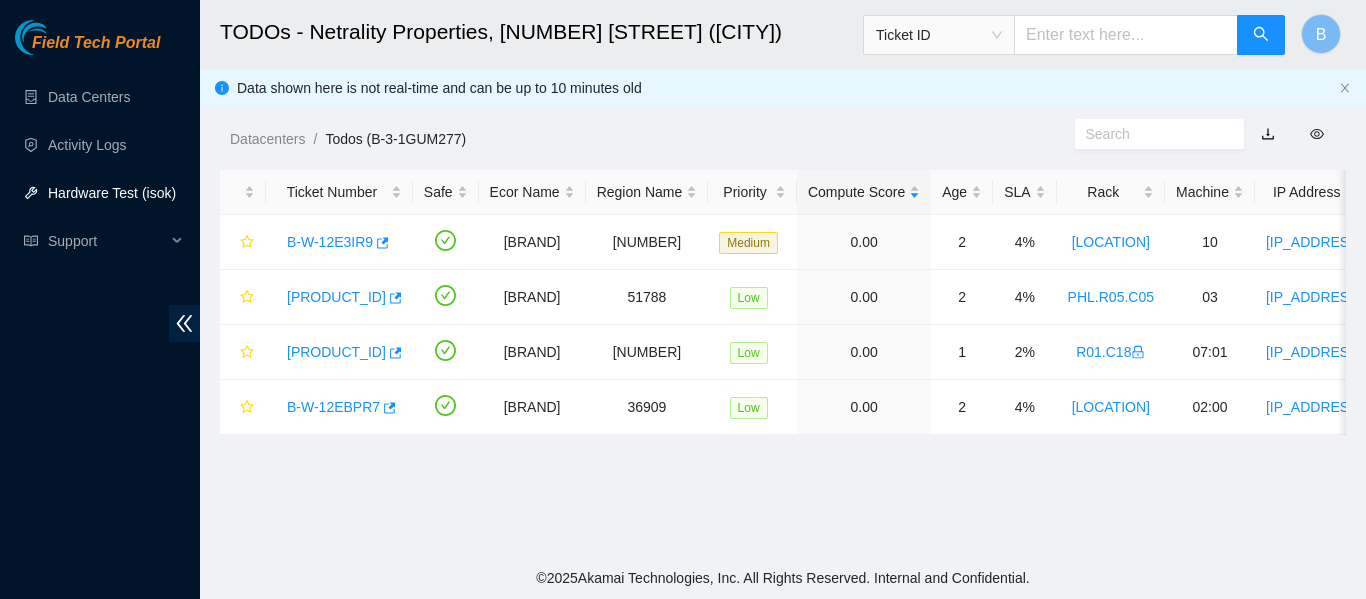 click on "Hardware Test (isok)" at bounding box center (112, 193) 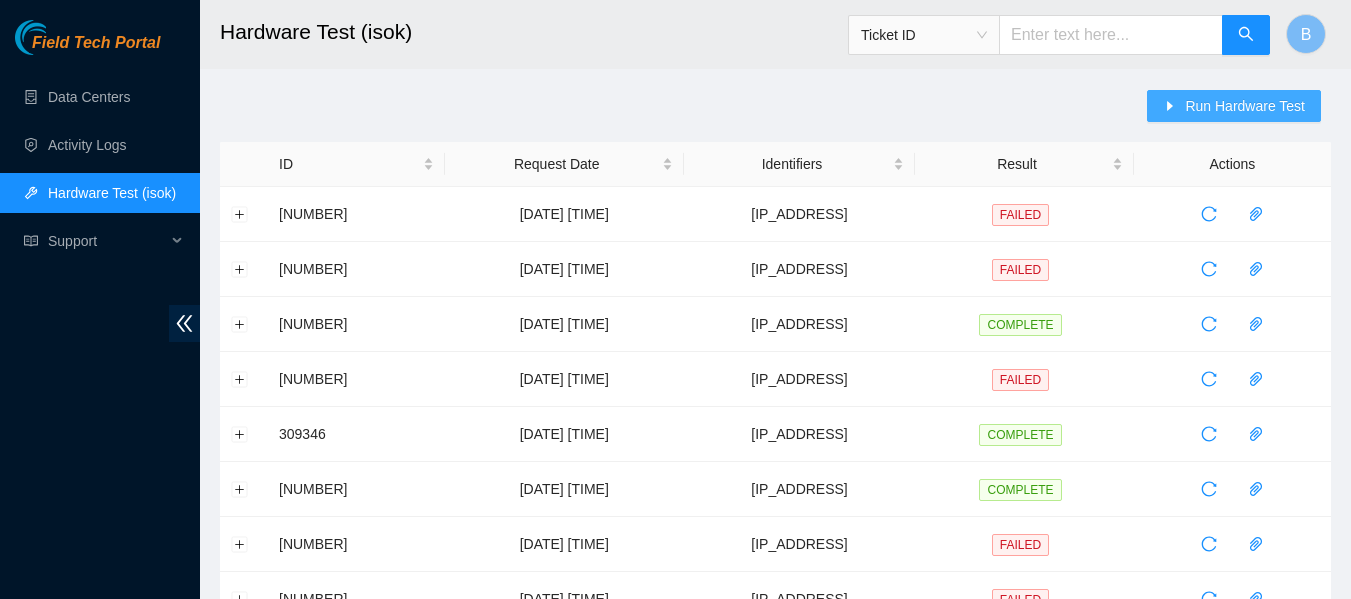 click on "Run Hardware Test" at bounding box center (1245, 106) 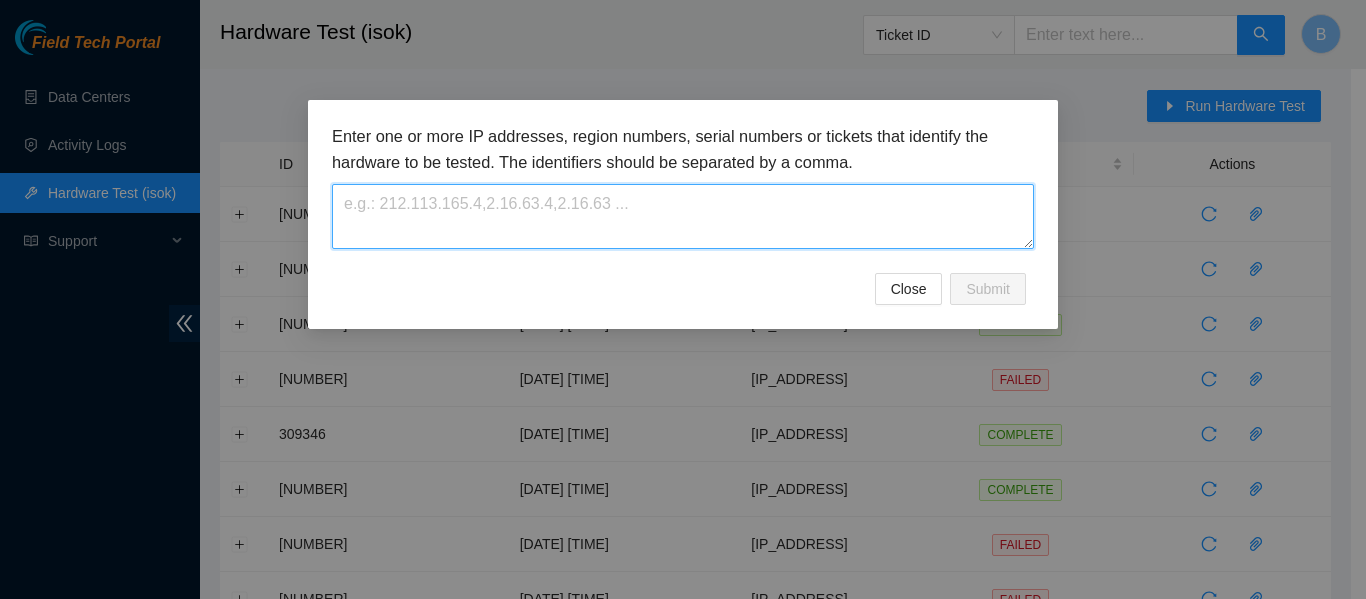 click at bounding box center (683, 216) 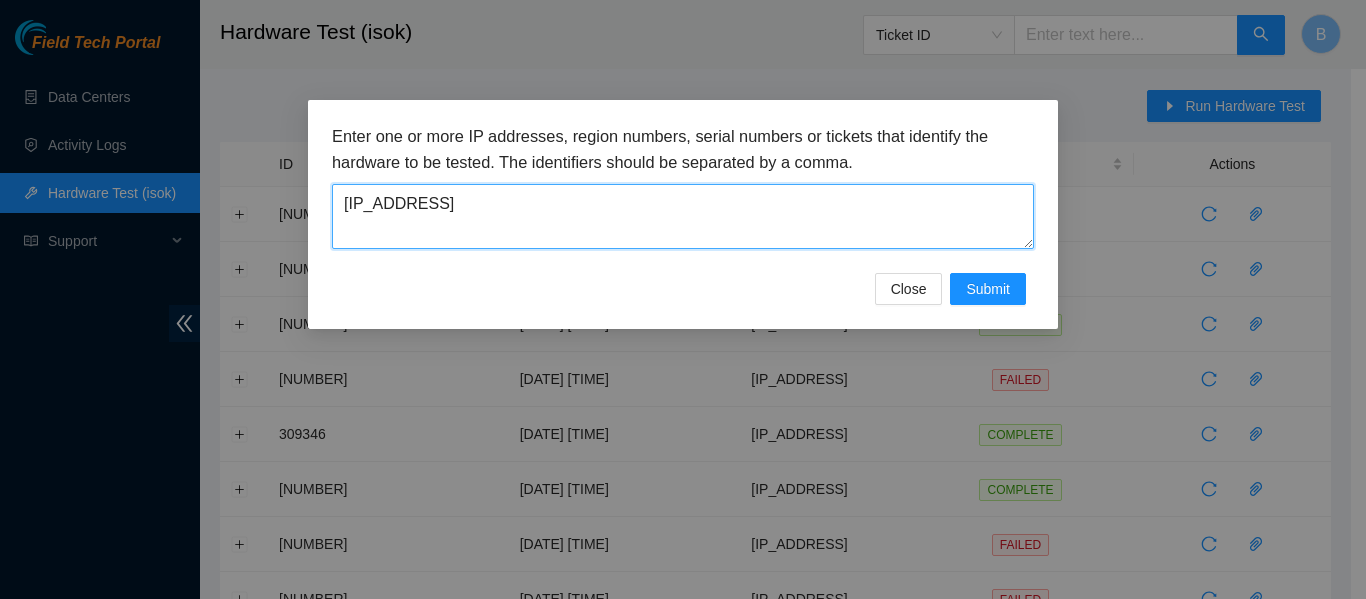 type on "[IP_ADDRESS]" 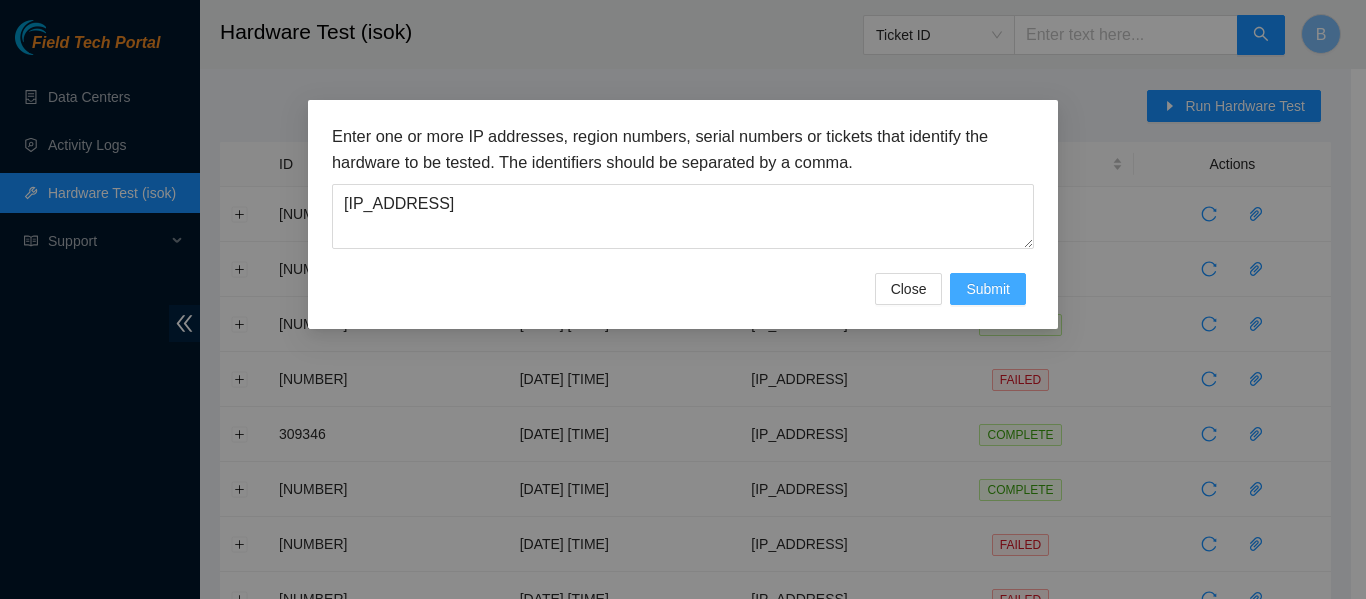 click on "Submit" at bounding box center [988, 289] 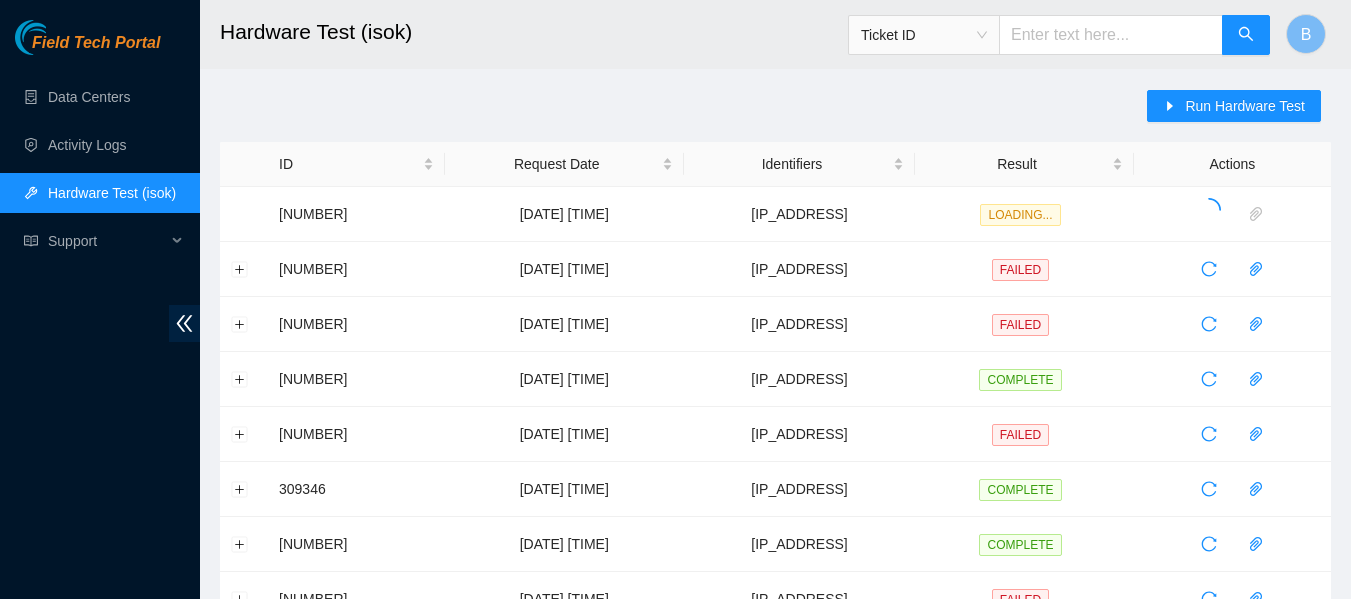 click on "Hardware Test (isok)" at bounding box center [679, 32] 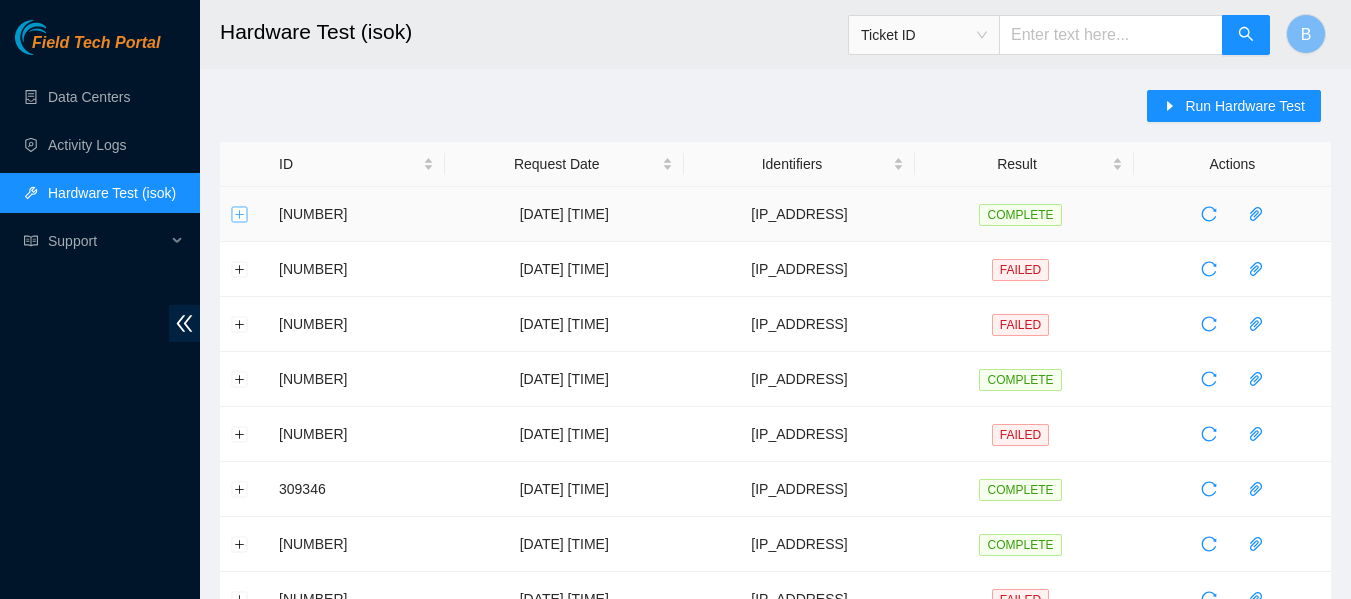 click at bounding box center (240, 214) 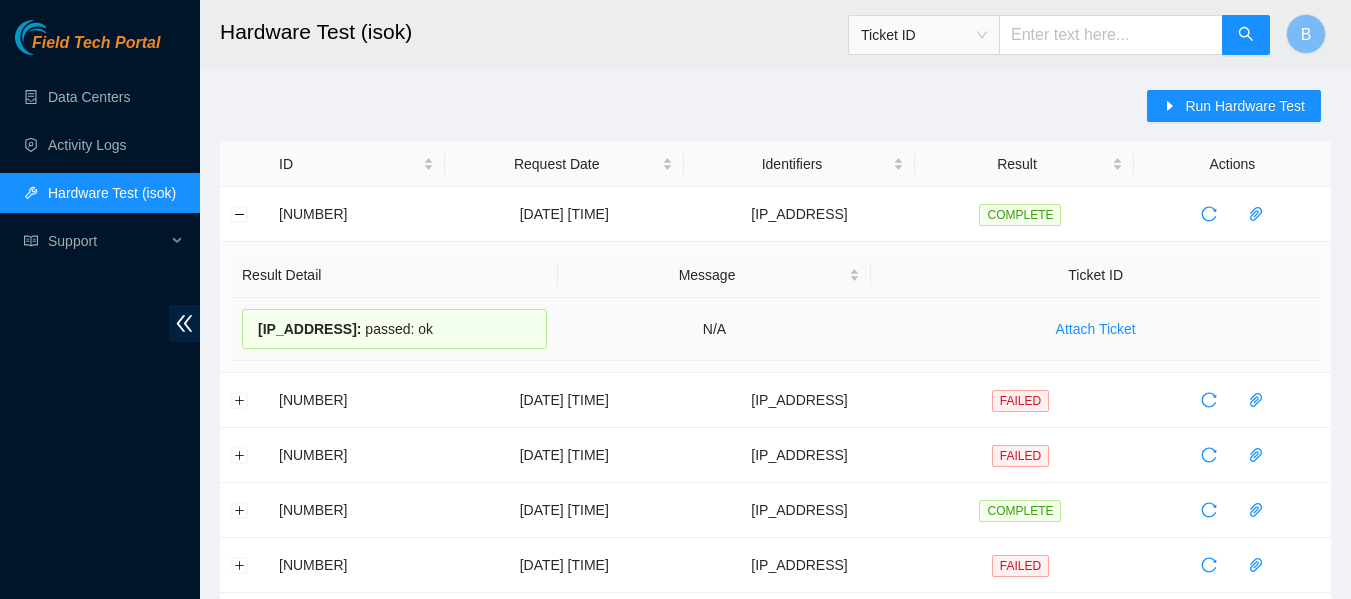 click on "[IP_ADDRESS]  :     passed: ok" at bounding box center (394, 329) 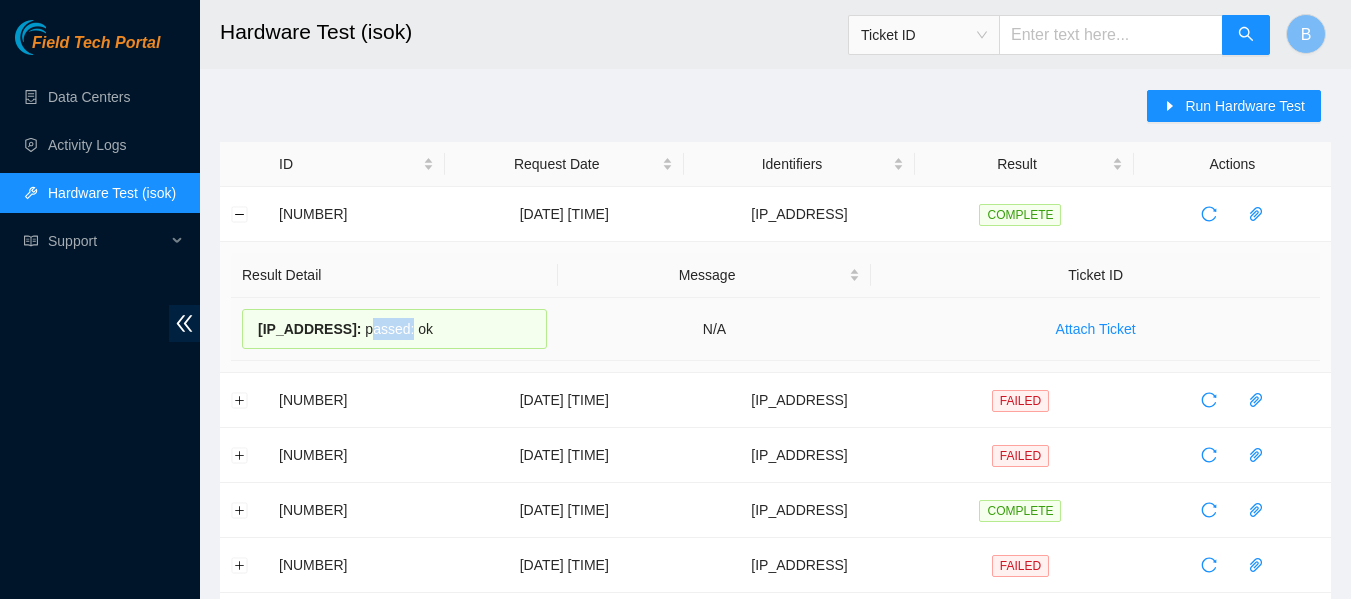 click on "[IP_ADDRESS]  :     passed: ok" at bounding box center (394, 329) 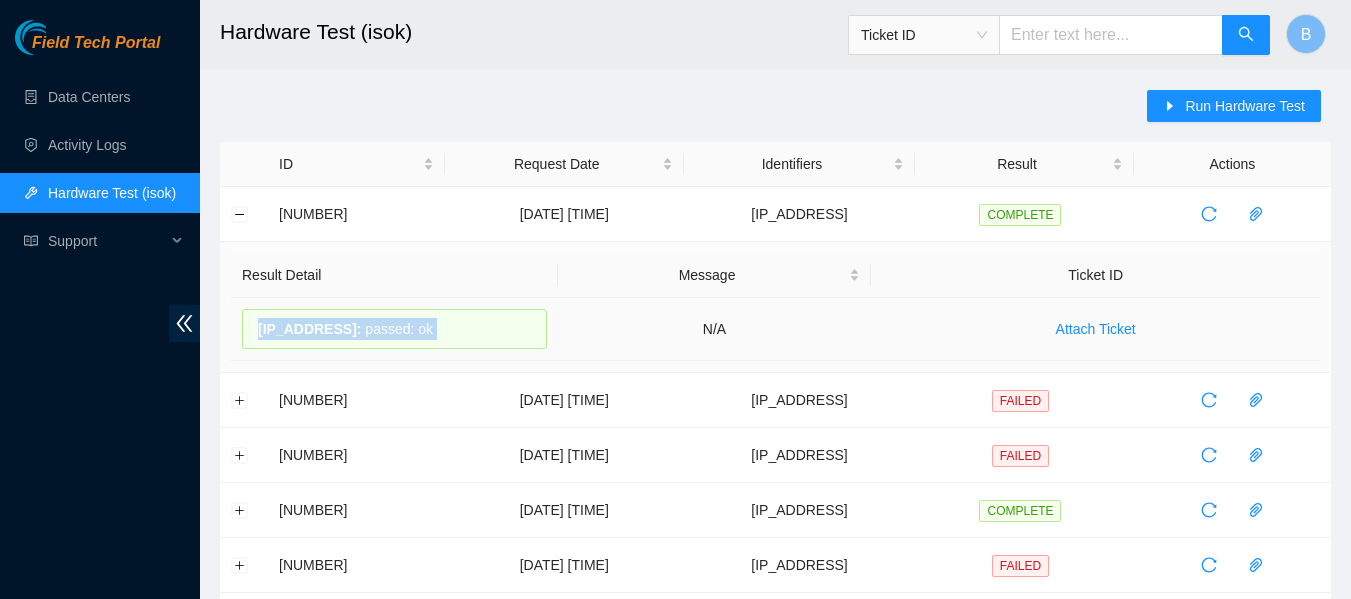 click on "[IP_ADDRESS]  :     passed: ok" at bounding box center (394, 329) 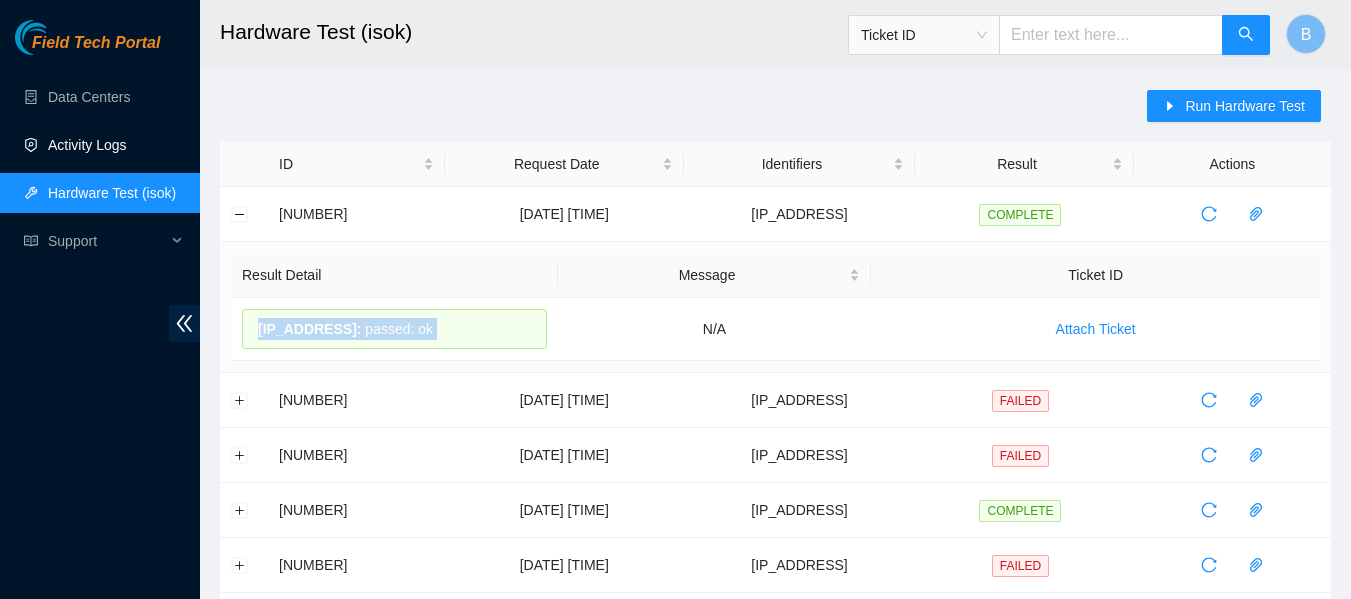 click on "Activity Logs" at bounding box center (87, 145) 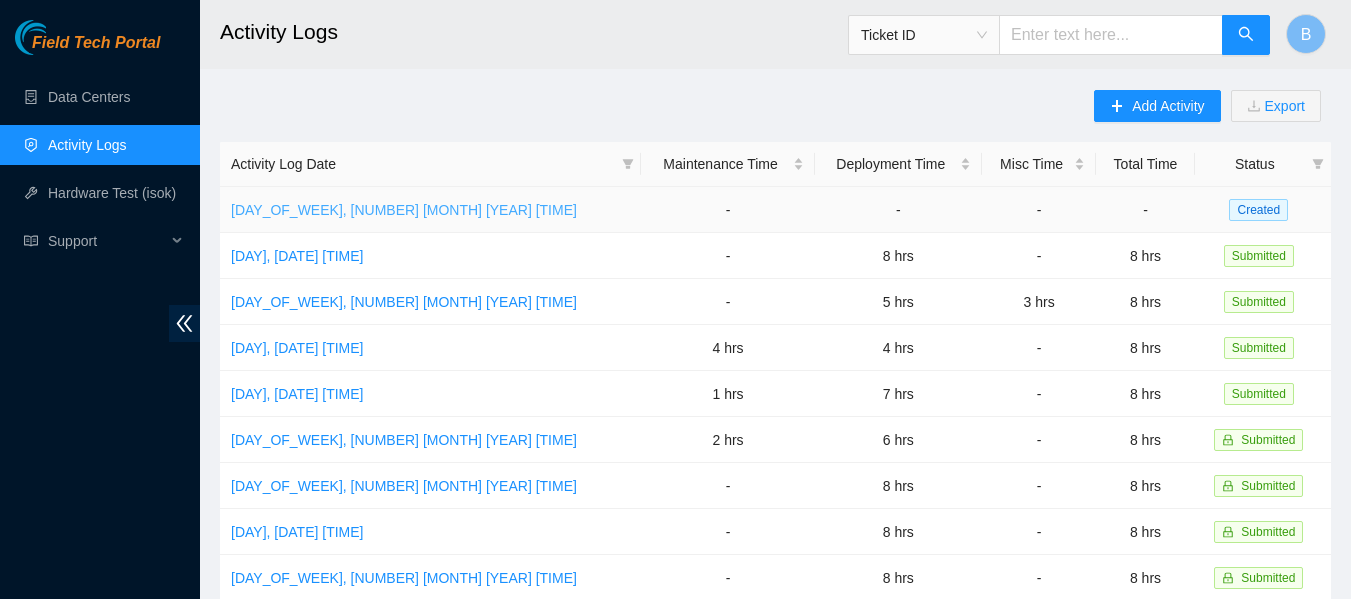 click on "[DAY_OF_WEEK], [NUMBER] [MONTH] [YEAR] [TIME]" at bounding box center [404, 210] 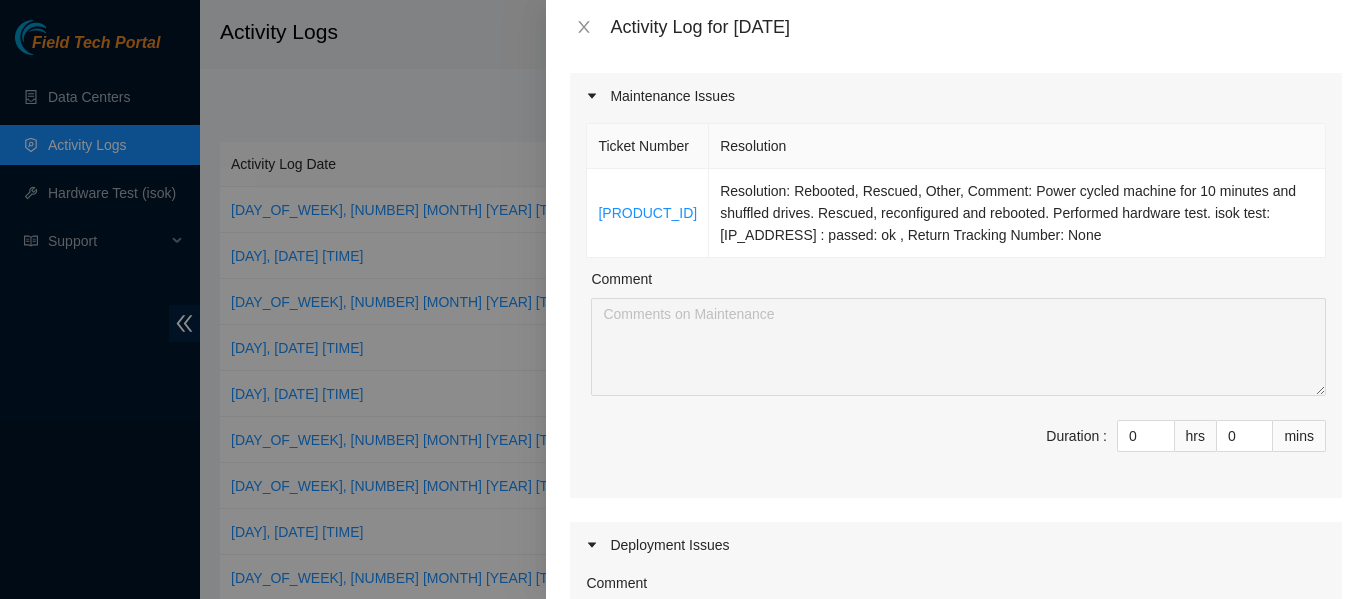 scroll, scrollTop: 155, scrollLeft: 0, axis: vertical 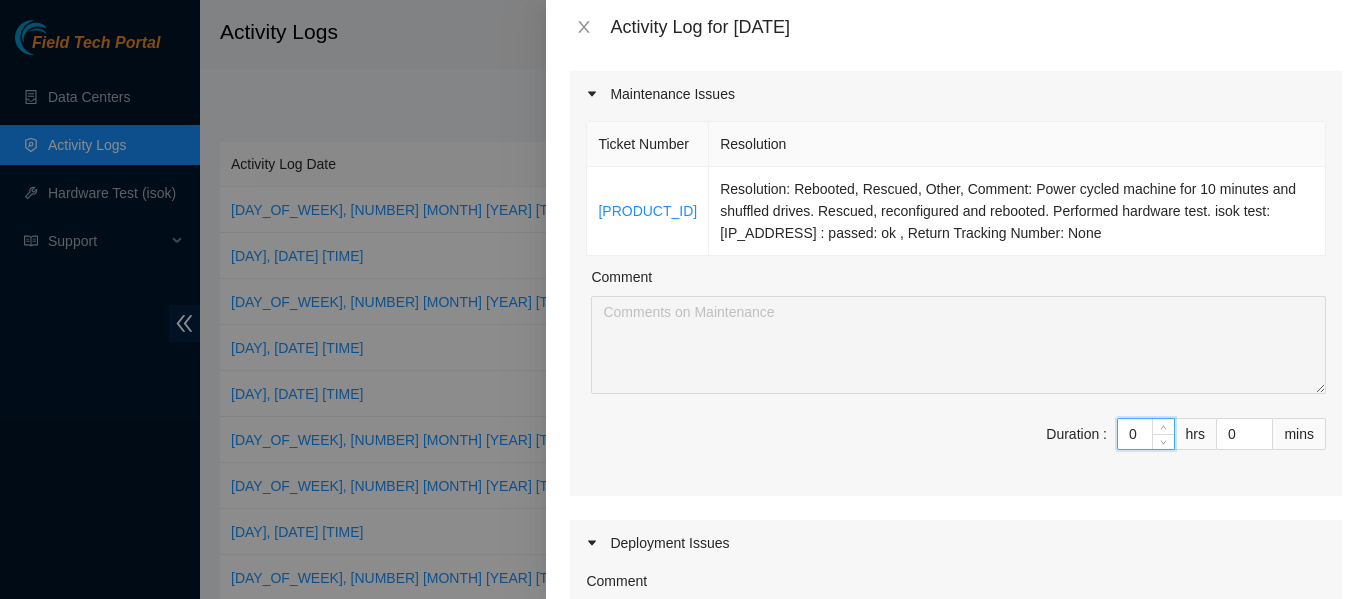 click on "0" at bounding box center (1146, 434) 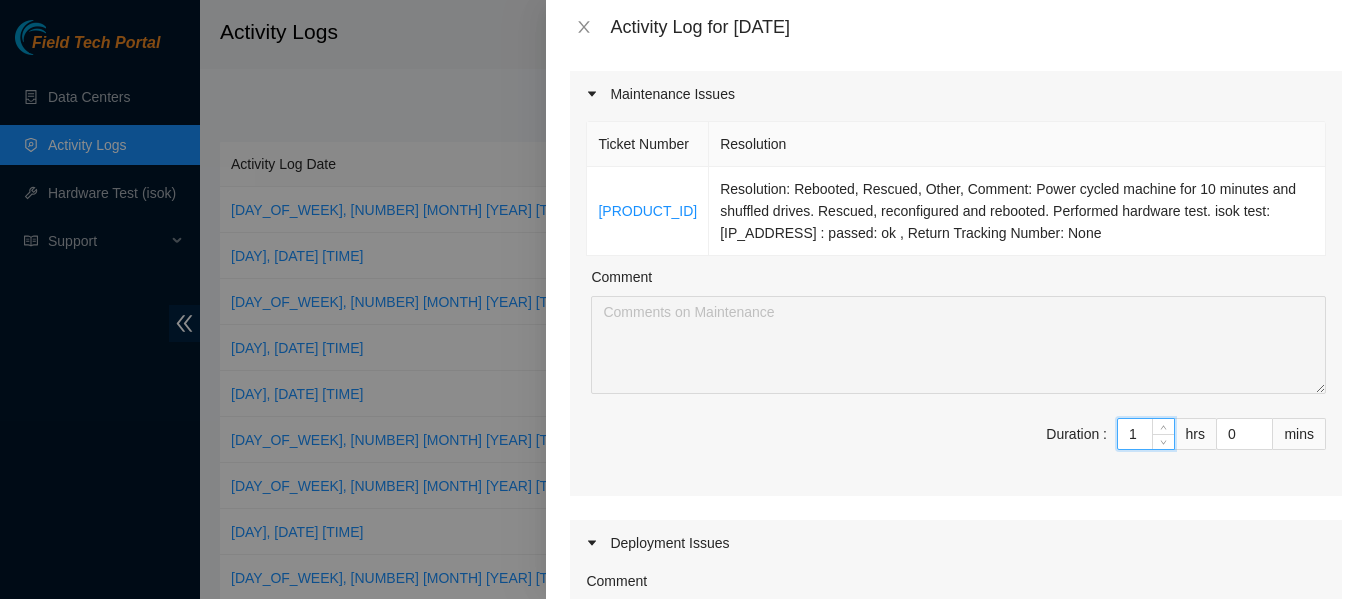type on "1" 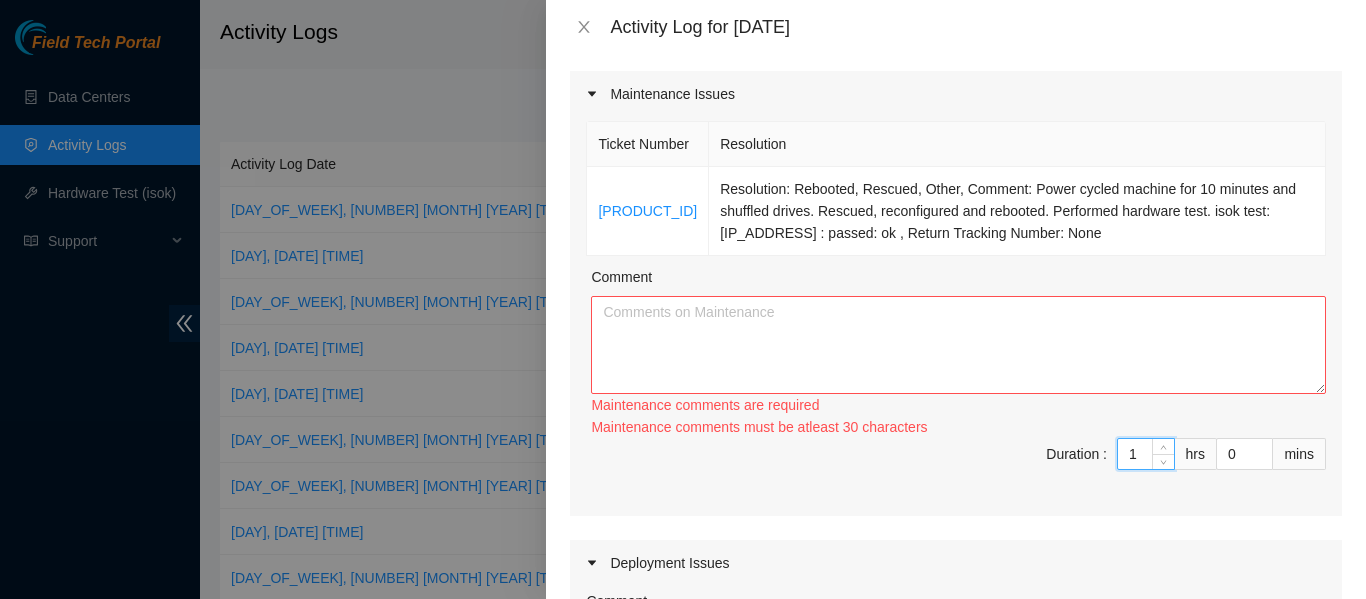 type on "1" 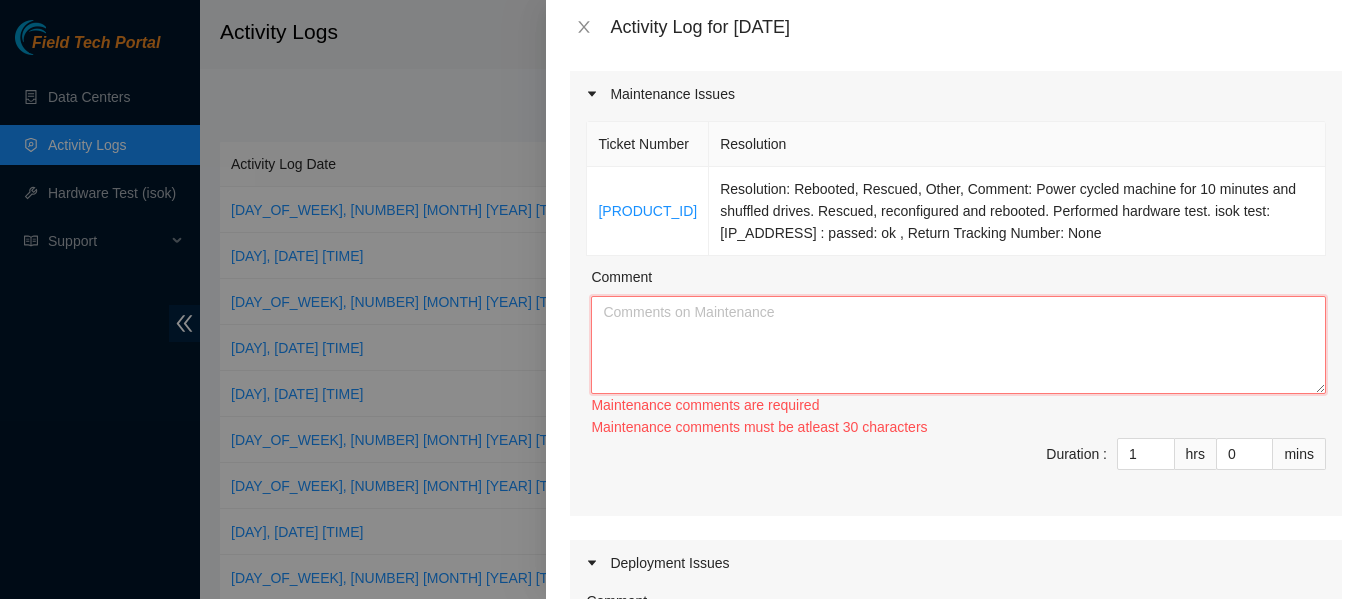 click on "Comment" at bounding box center [958, 345] 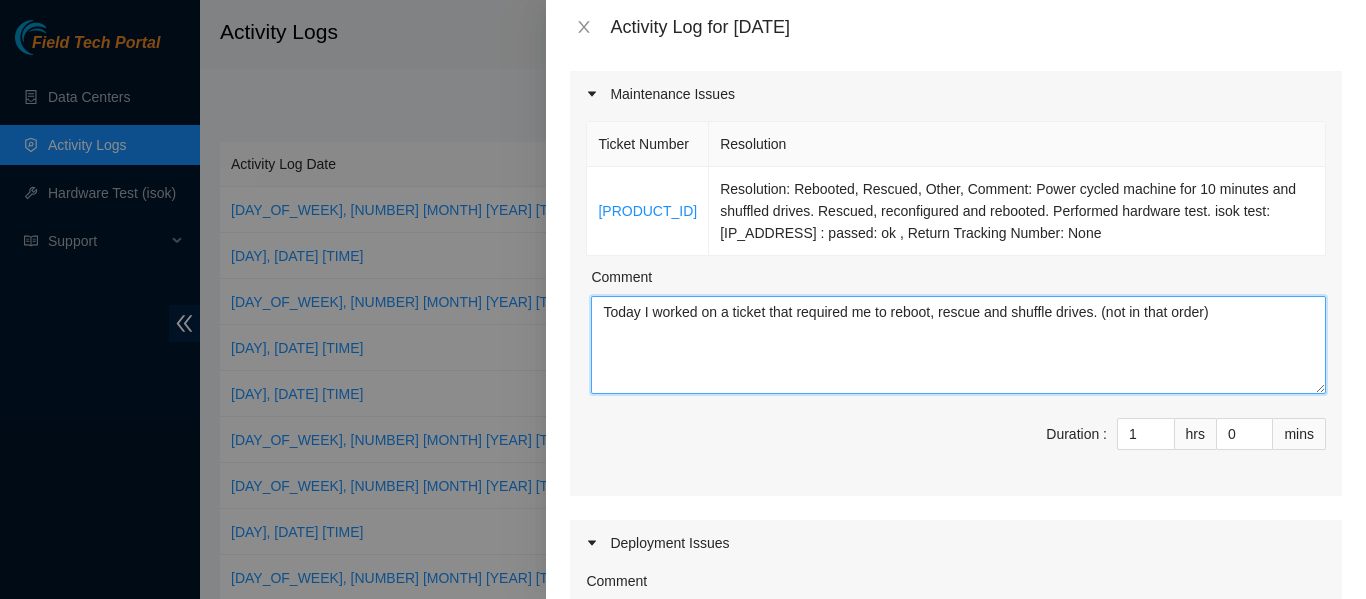 scroll, scrollTop: 469, scrollLeft: 0, axis: vertical 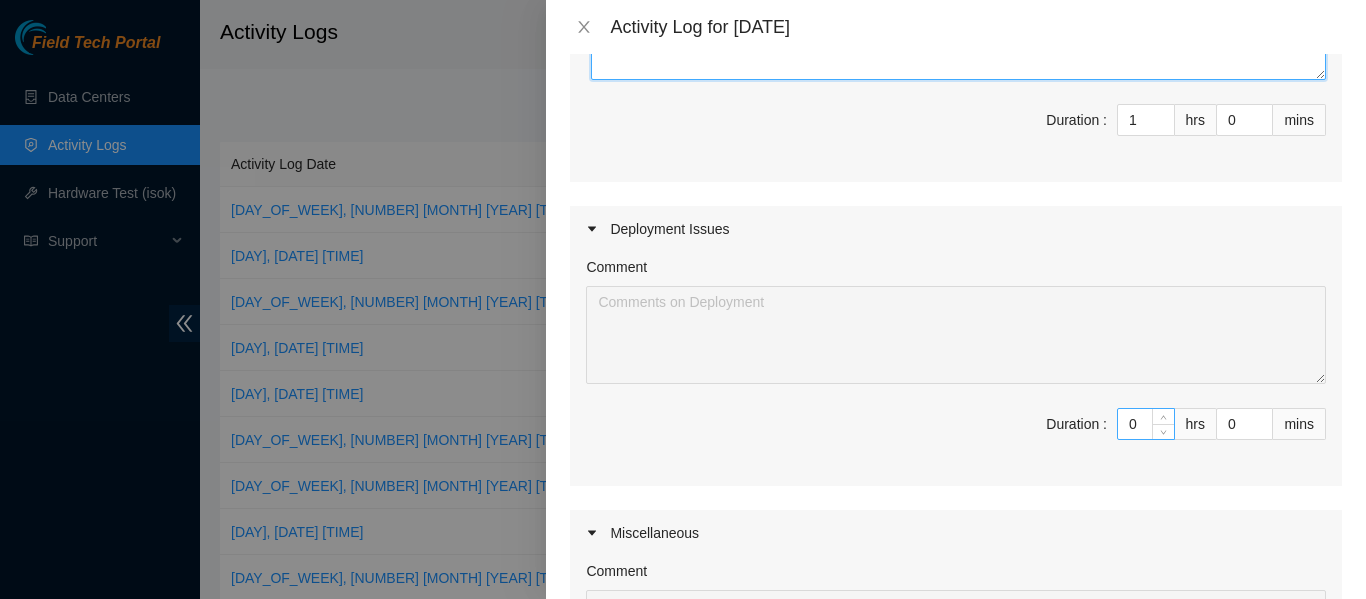 type on "Today I worked on a ticket that required me to reboot, rescue and shuffle drives. (not in that order)" 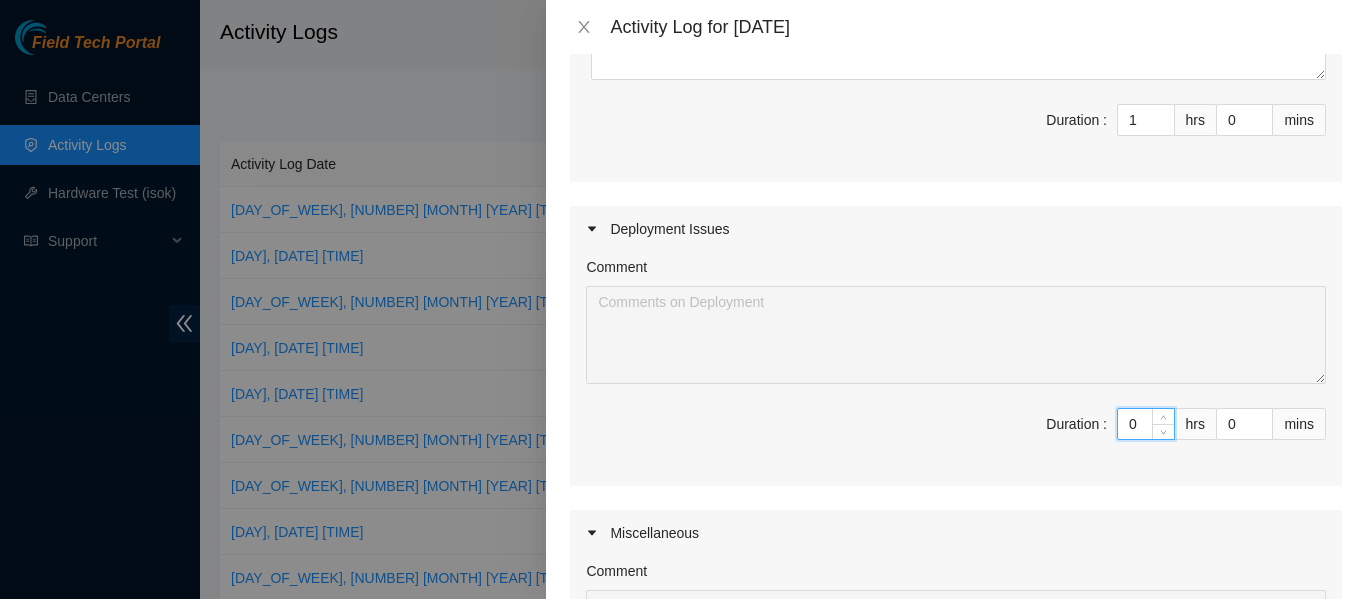 click on "0" at bounding box center [1146, 424] 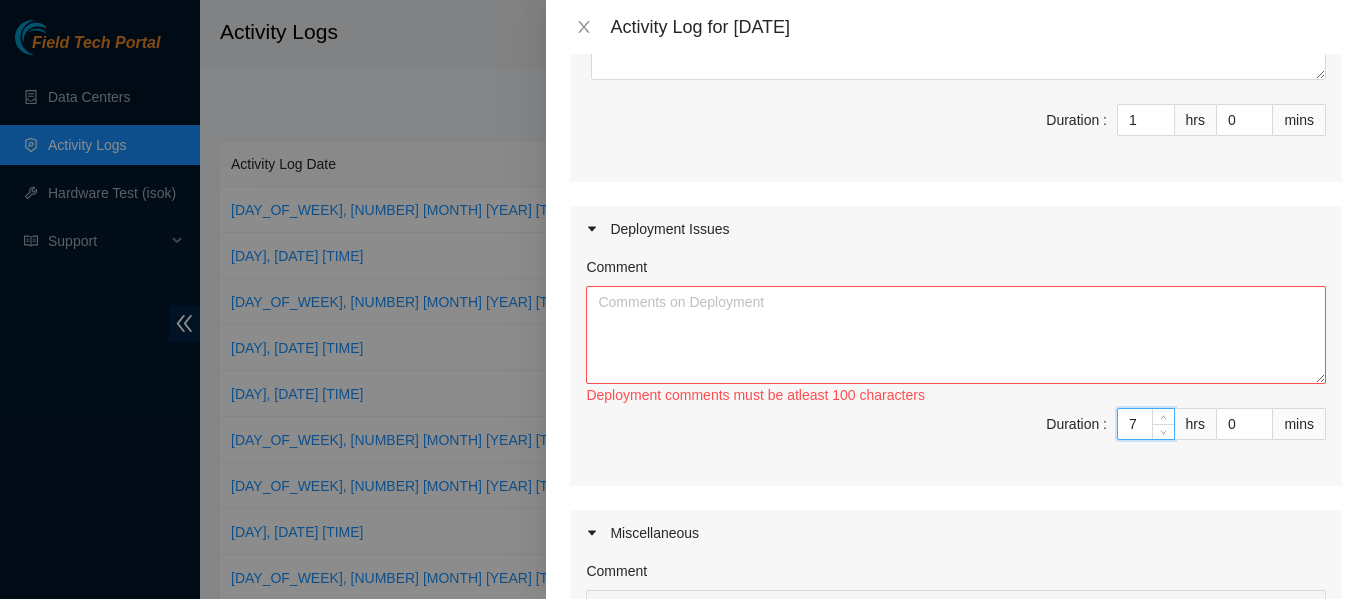 type on "7" 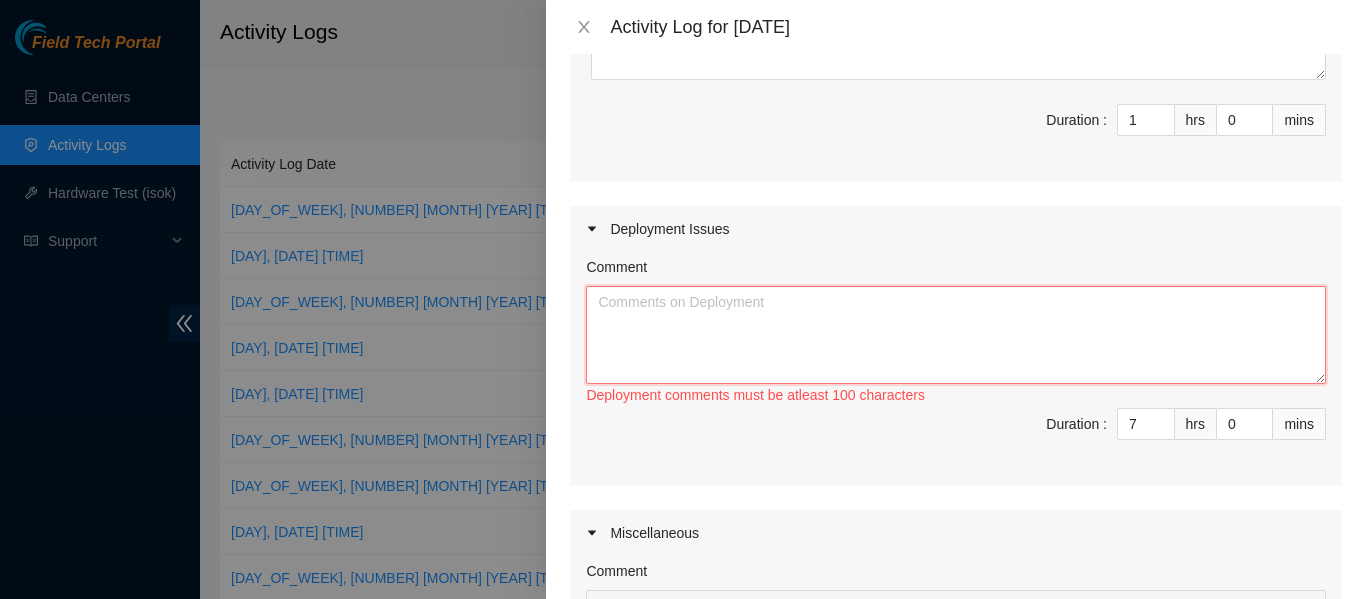 click on "Comment" at bounding box center (956, 335) 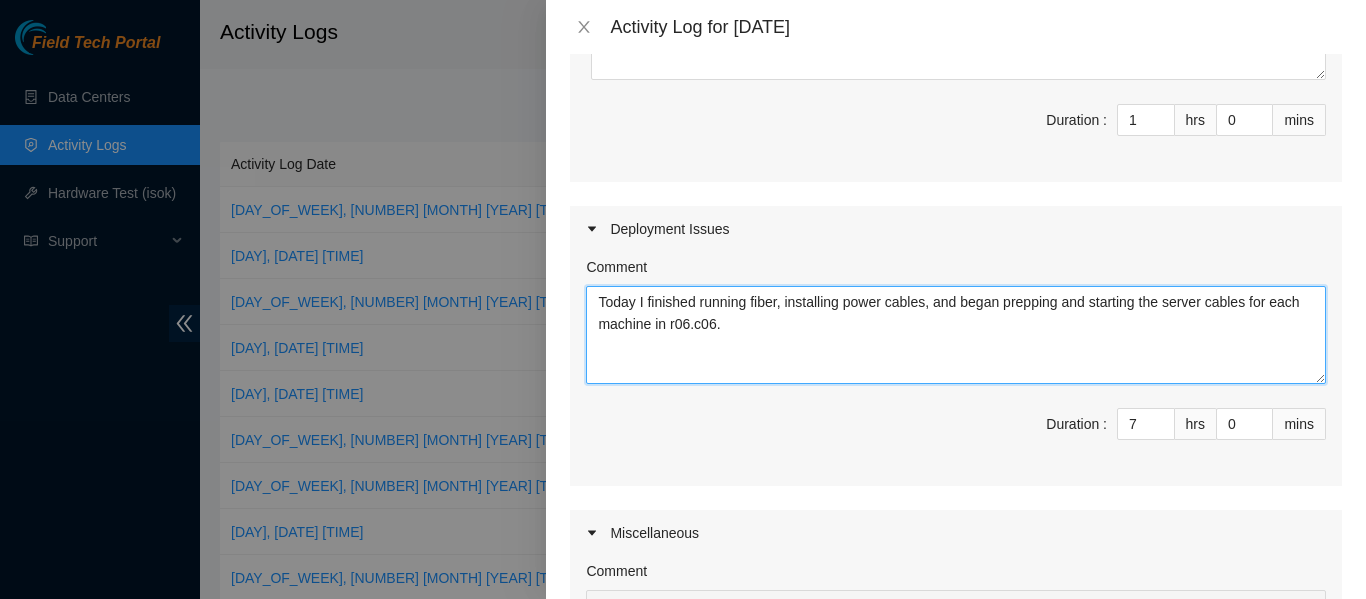 click on "Today I finished running fiber, installing power cables, and began prepping and starting the server cables for each machine in r06.c06." at bounding box center [956, 335] 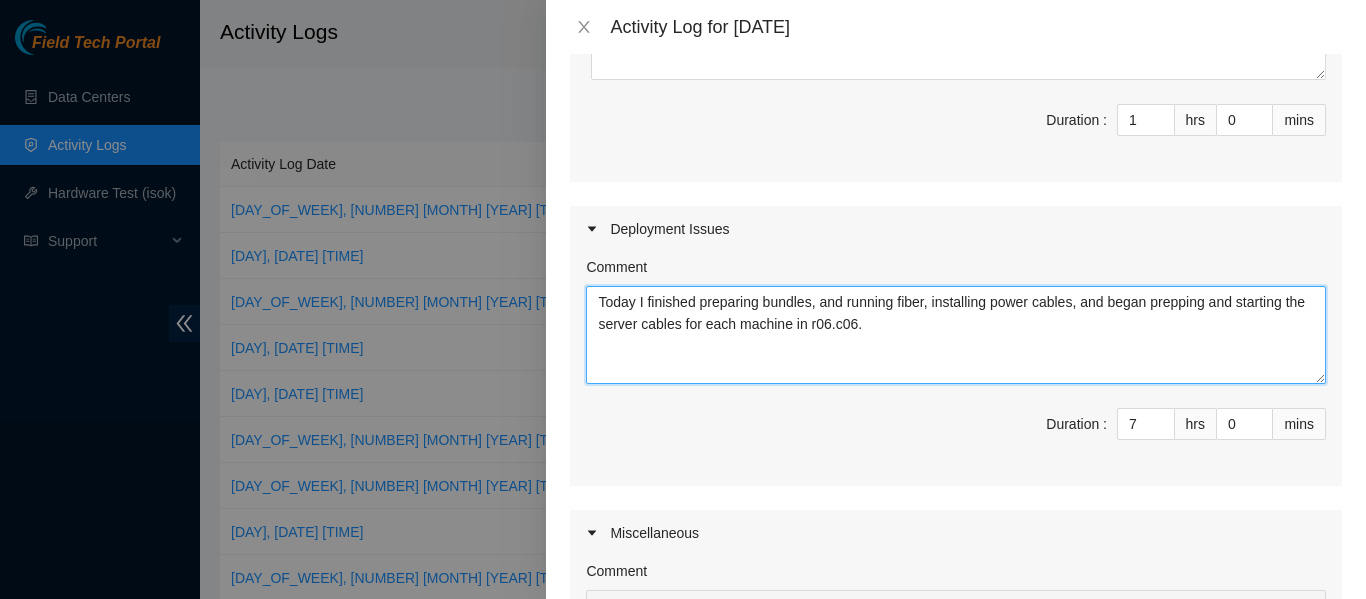 click on "Today I finished preparing bundles, and running fiber, installing power cables, and began prepping and starting the server cables for each machine in r06.c06." at bounding box center (956, 335) 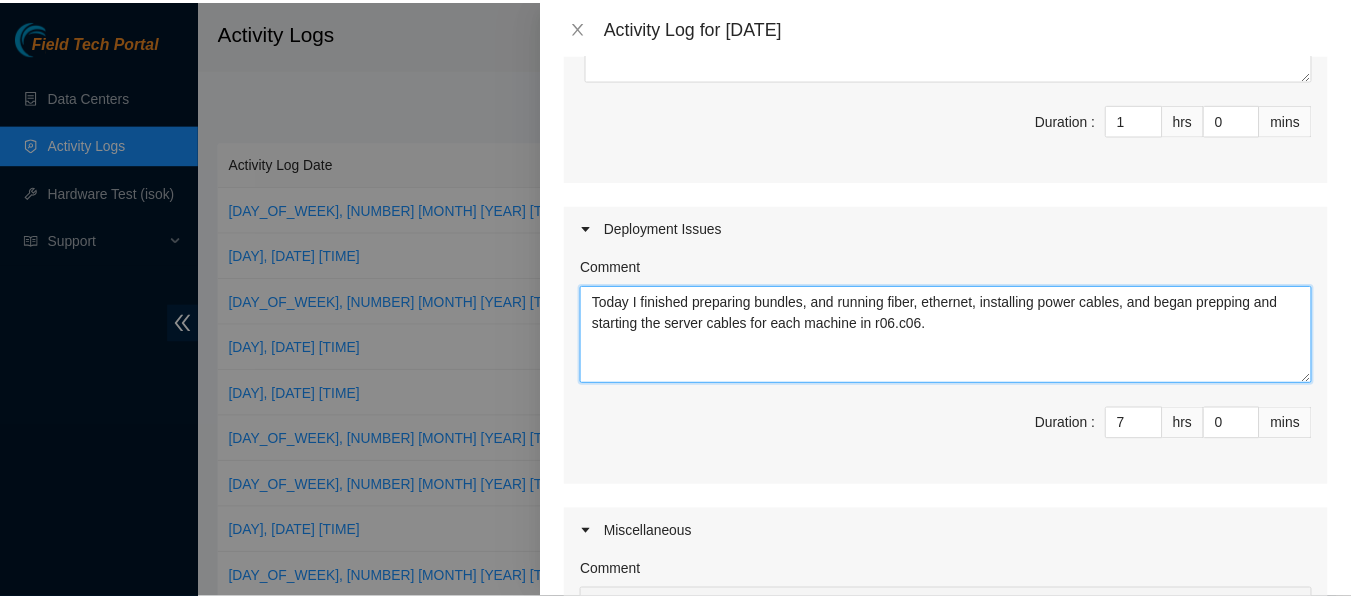scroll, scrollTop: 901, scrollLeft: 0, axis: vertical 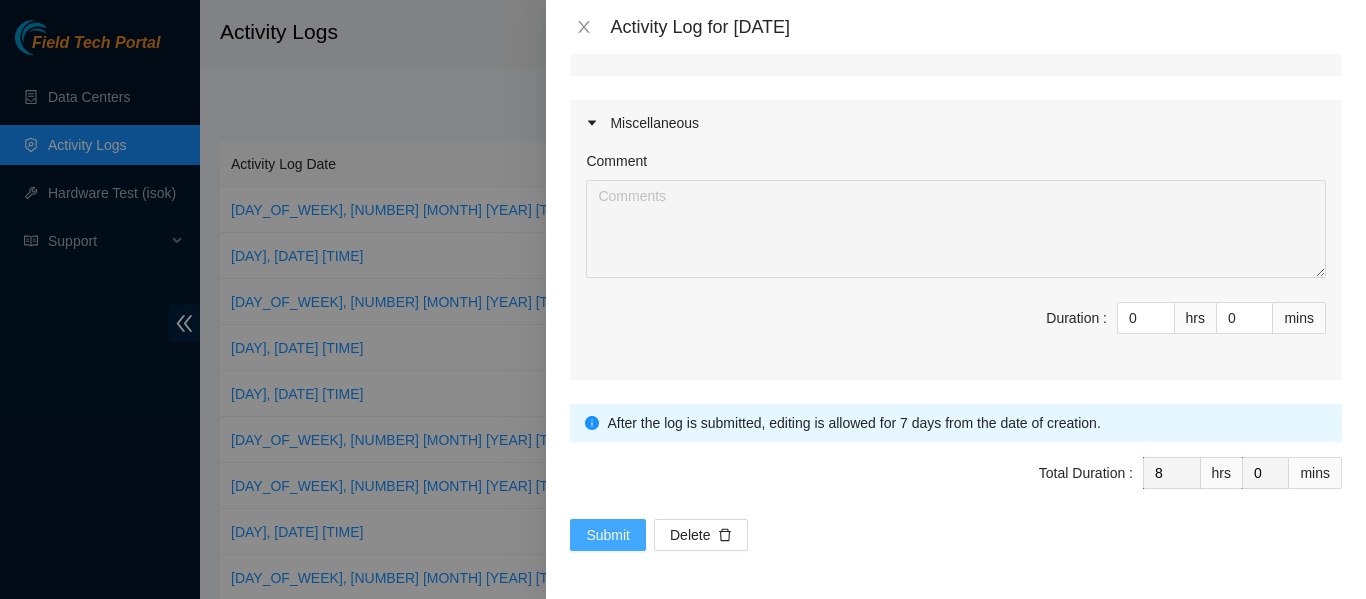 type on "Today I finished preparing bundles, and running fiber, ethernet, installing power cables, and began prepping and starting the server cables for each machine in r06.c06." 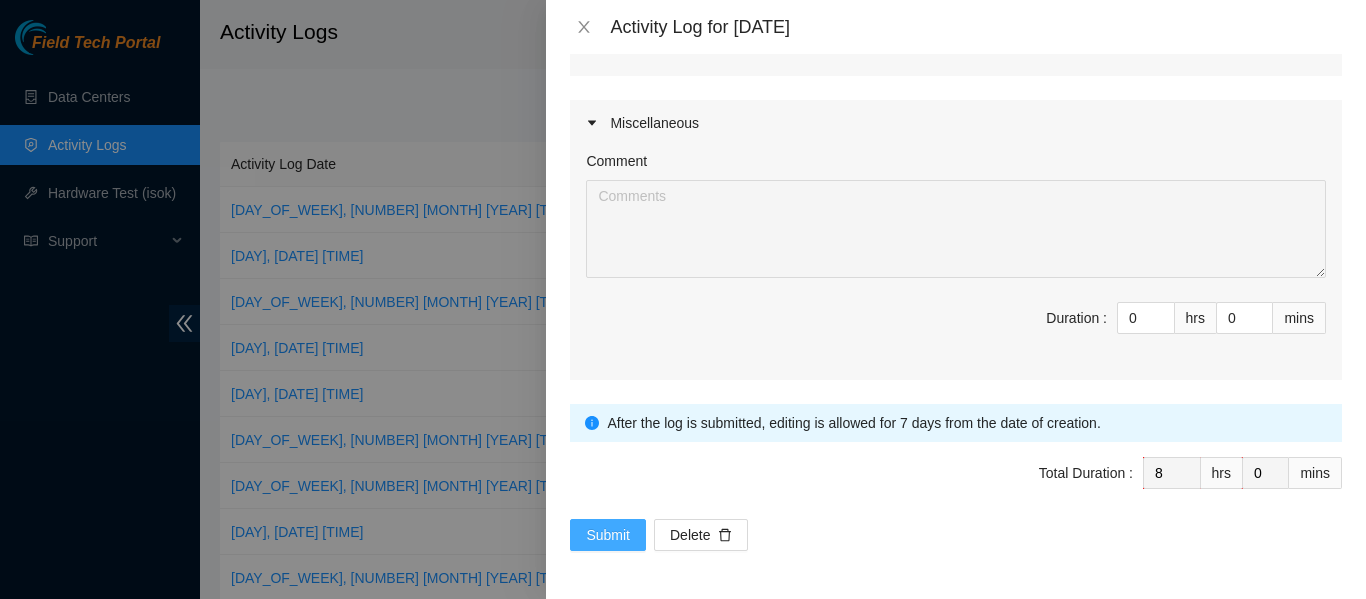 click on "Submit" at bounding box center [608, 535] 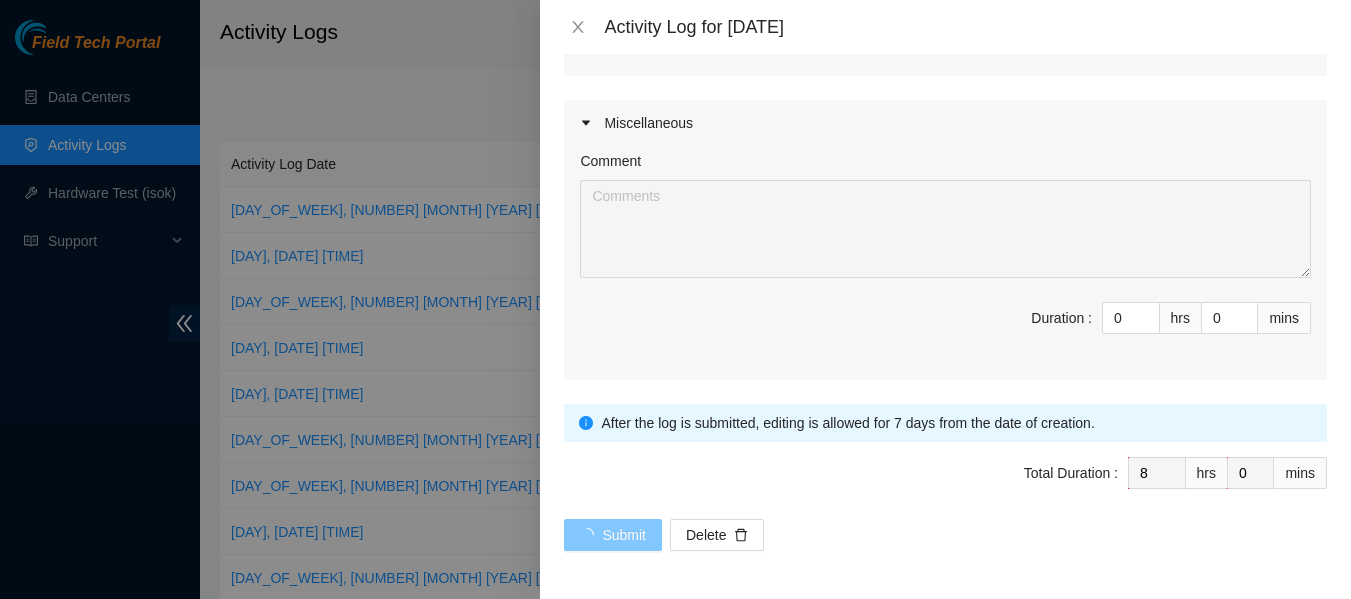 scroll, scrollTop: 0, scrollLeft: 0, axis: both 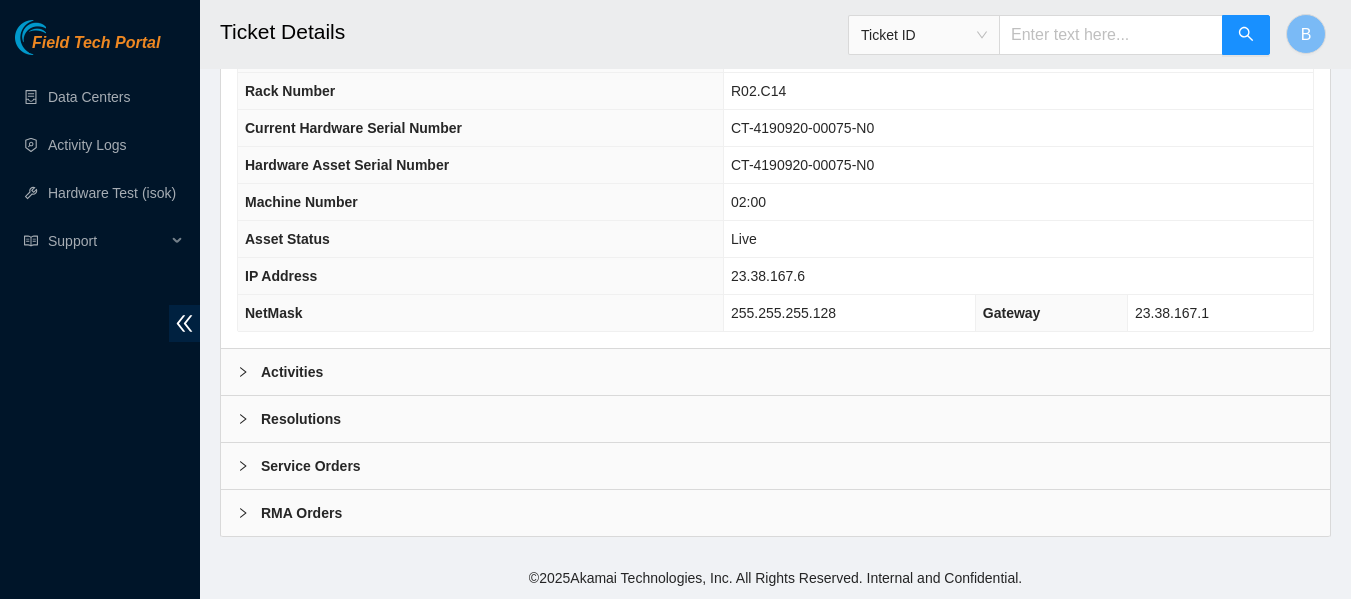 click on "Activities" at bounding box center [775, 372] 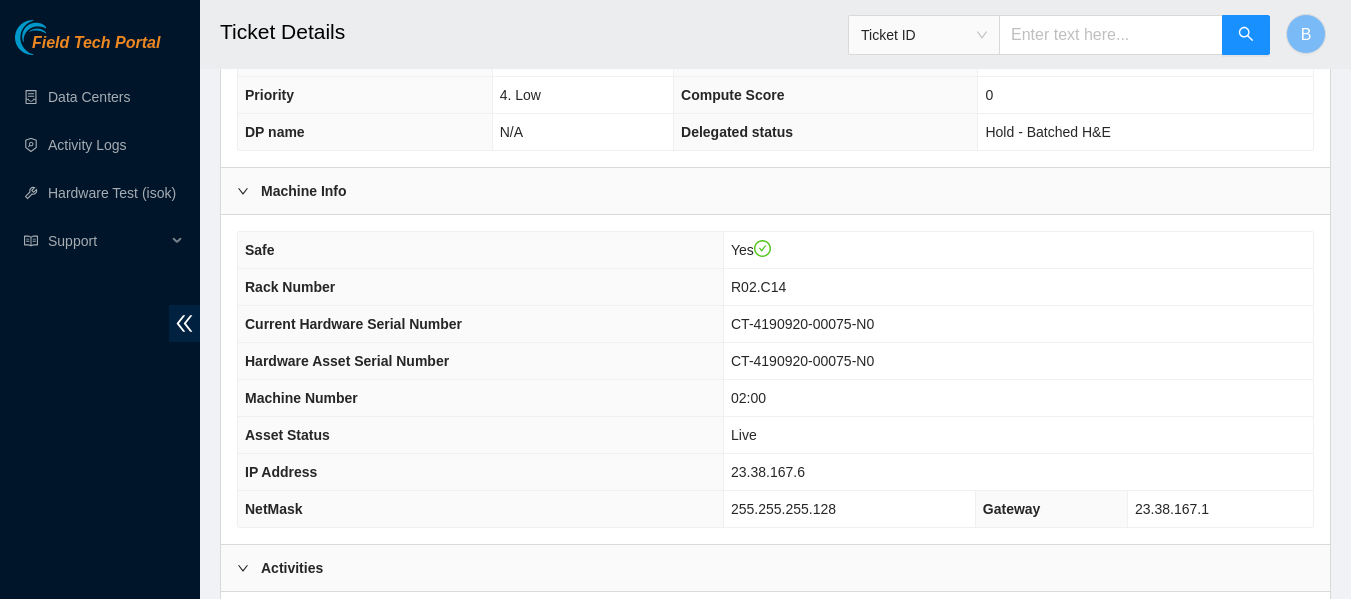 scroll, scrollTop: 583, scrollLeft: 0, axis: vertical 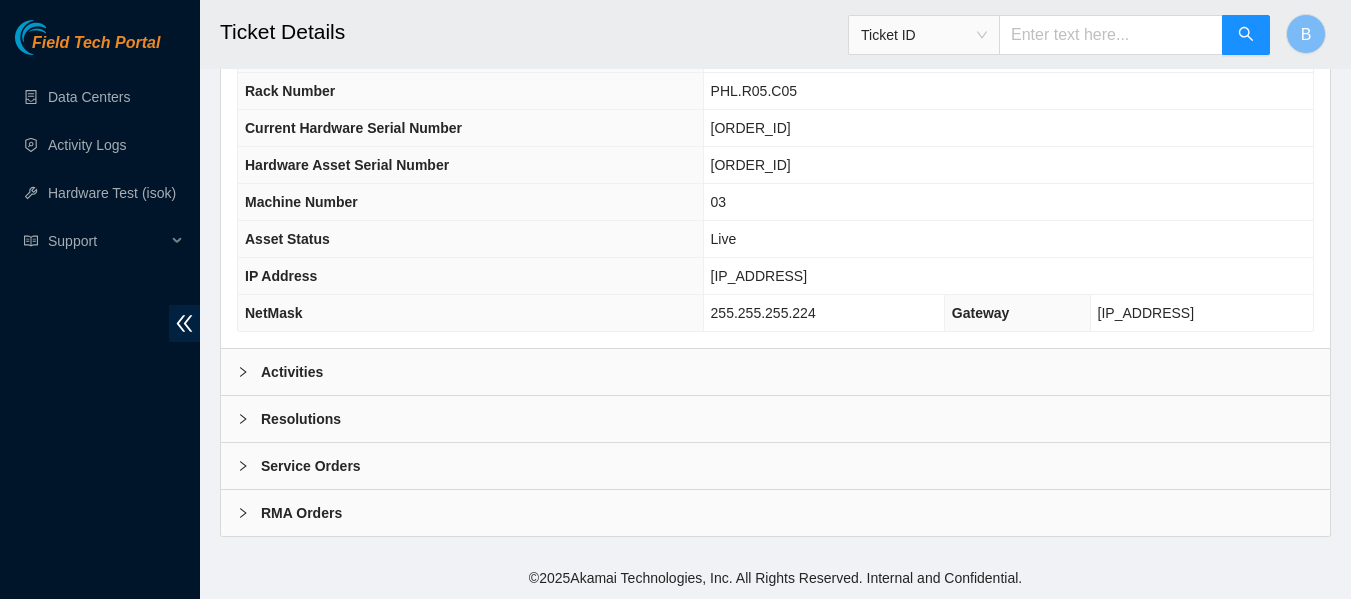 click at bounding box center [249, 372] 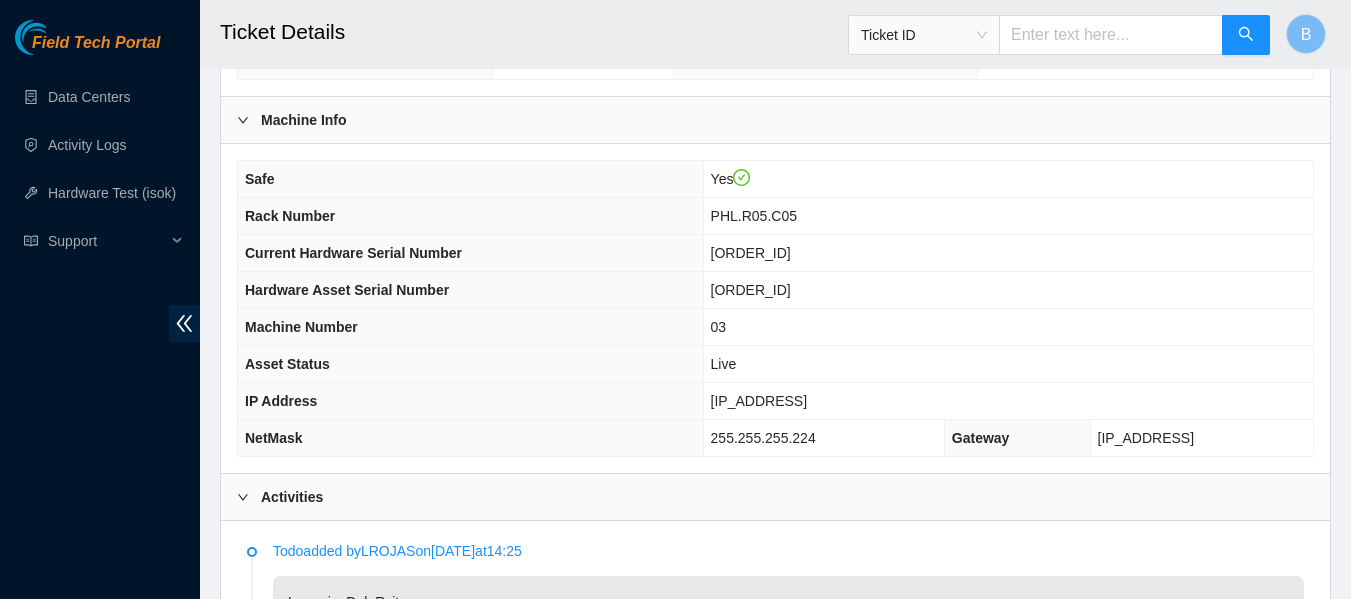 scroll, scrollTop: 656, scrollLeft: 0, axis: vertical 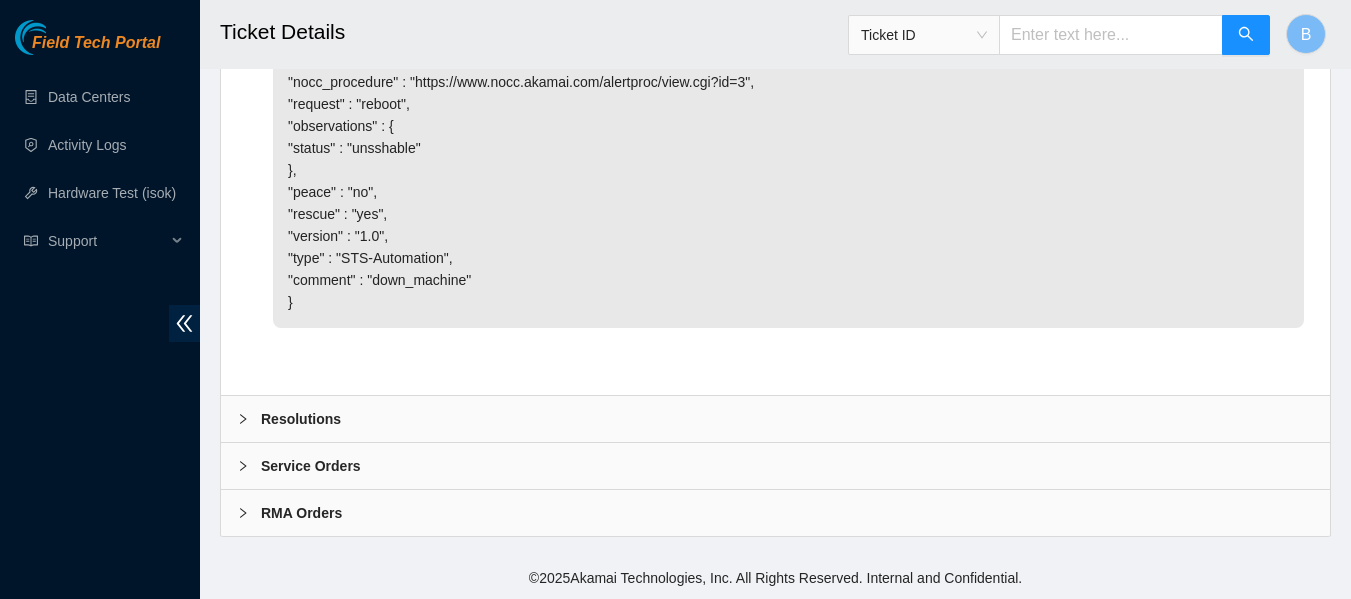 click on "Resolutions" at bounding box center (775, 419) 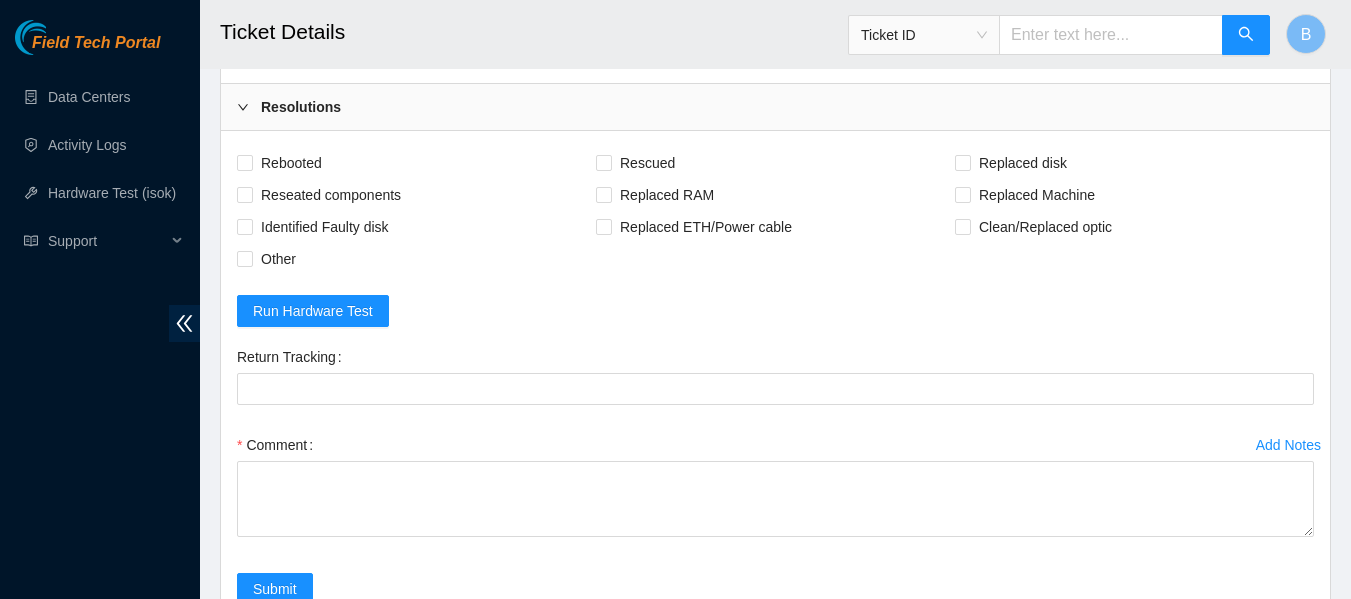 scroll, scrollTop: 2779, scrollLeft: 0, axis: vertical 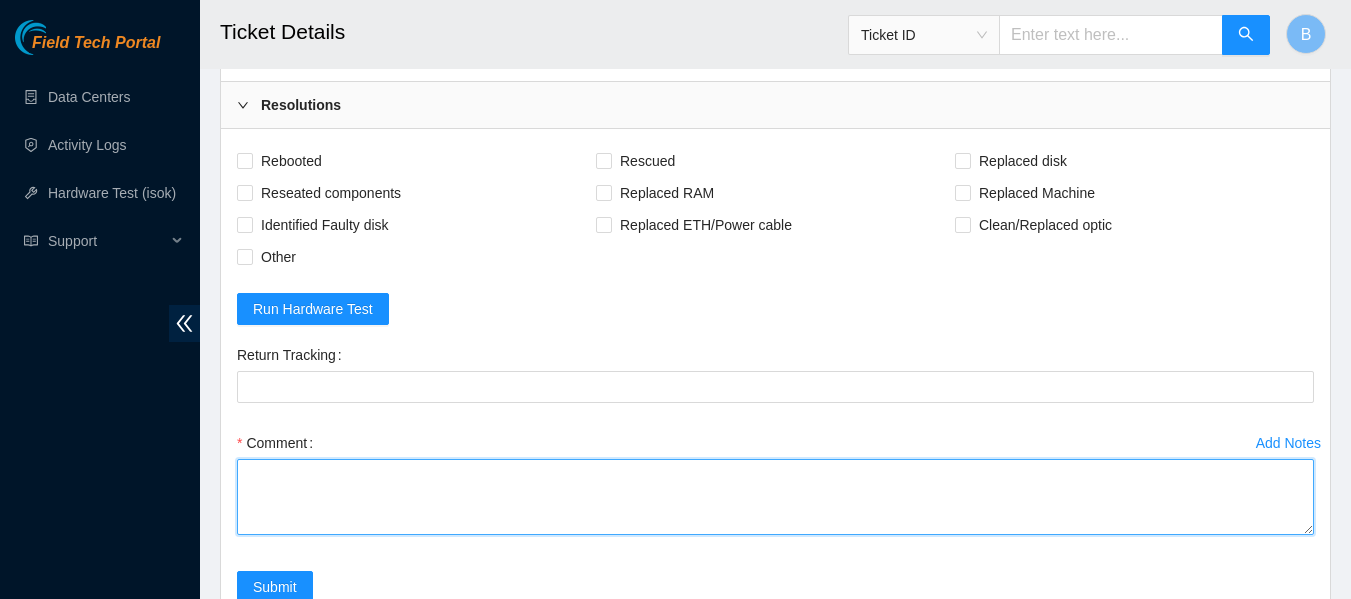 click on "Comment" at bounding box center [775, 497] 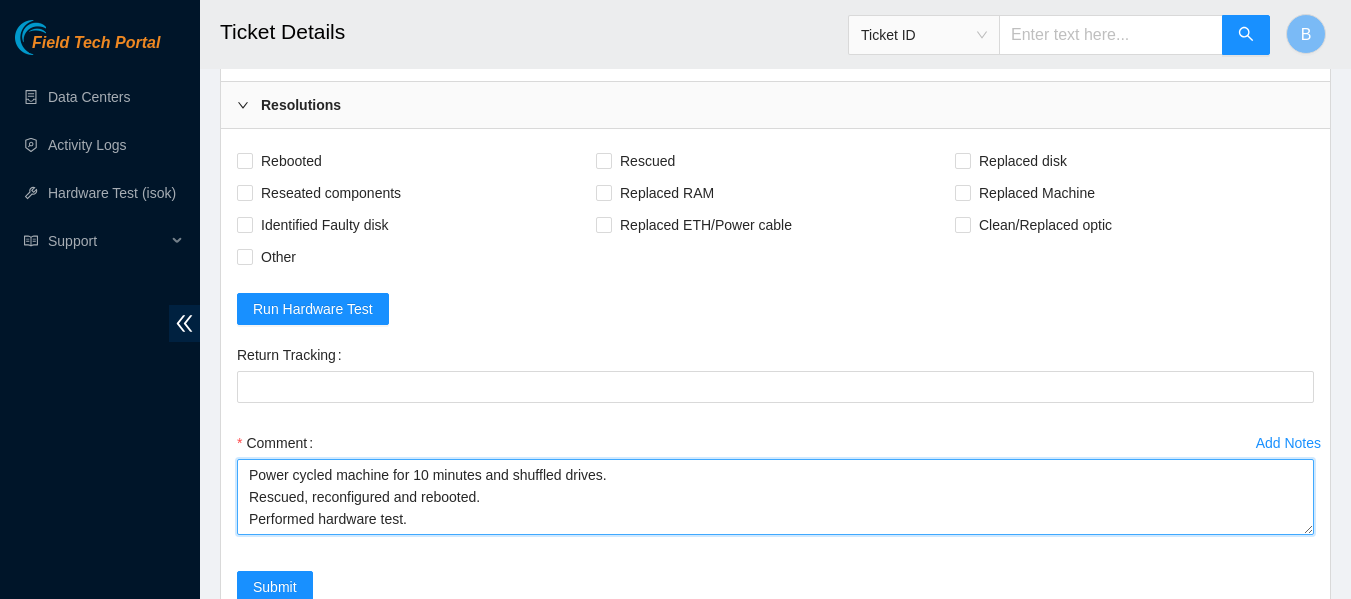 scroll, scrollTop: 38, scrollLeft: 0, axis: vertical 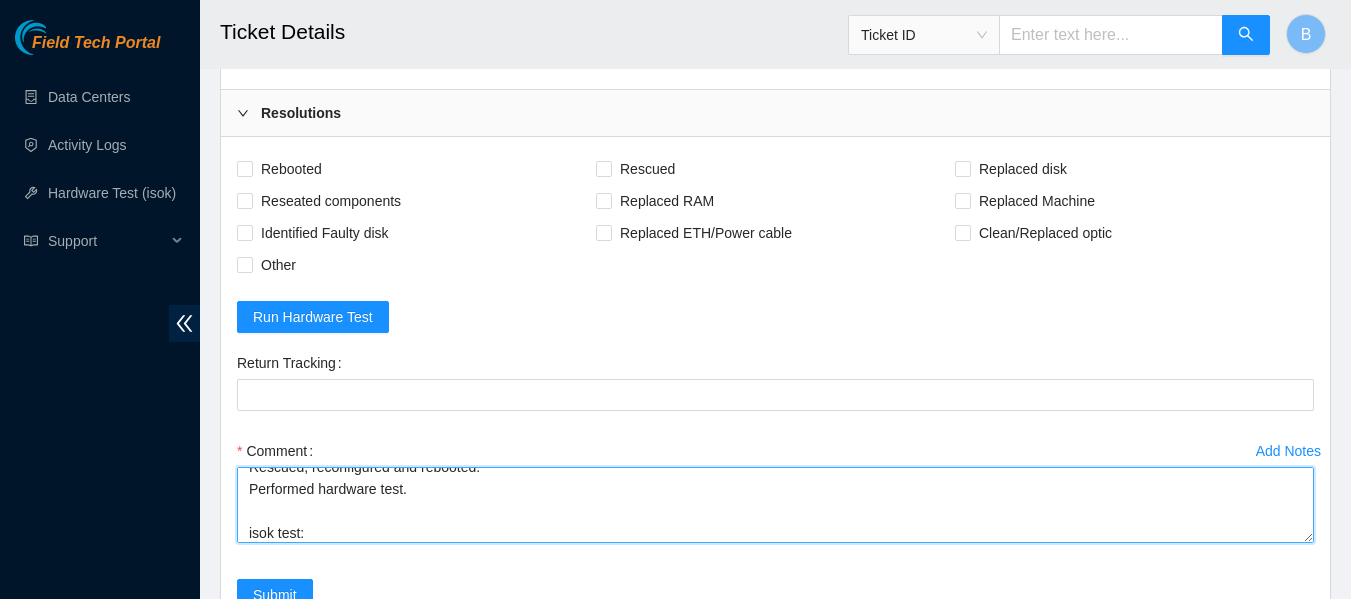 type on "Power cycled machine for 10 minutes and shuffled drives.
Rescued, reconfigured and rebooted.
Performed hardware test.
isok test:" 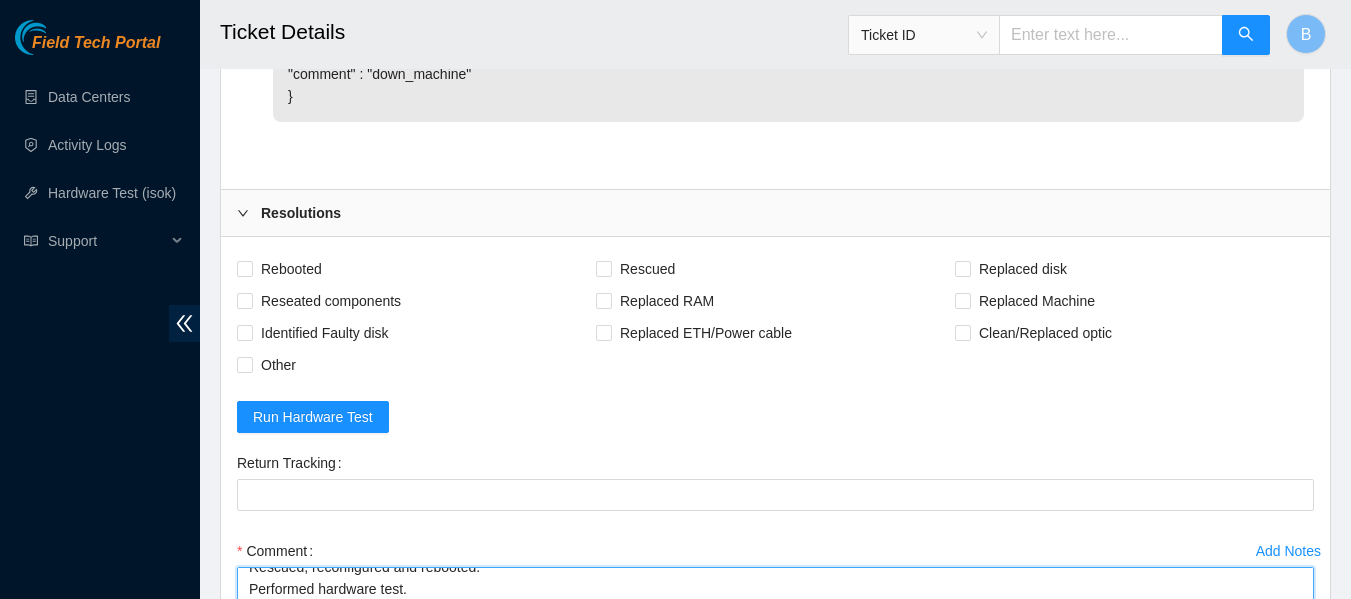 scroll, scrollTop: 2636, scrollLeft: 0, axis: vertical 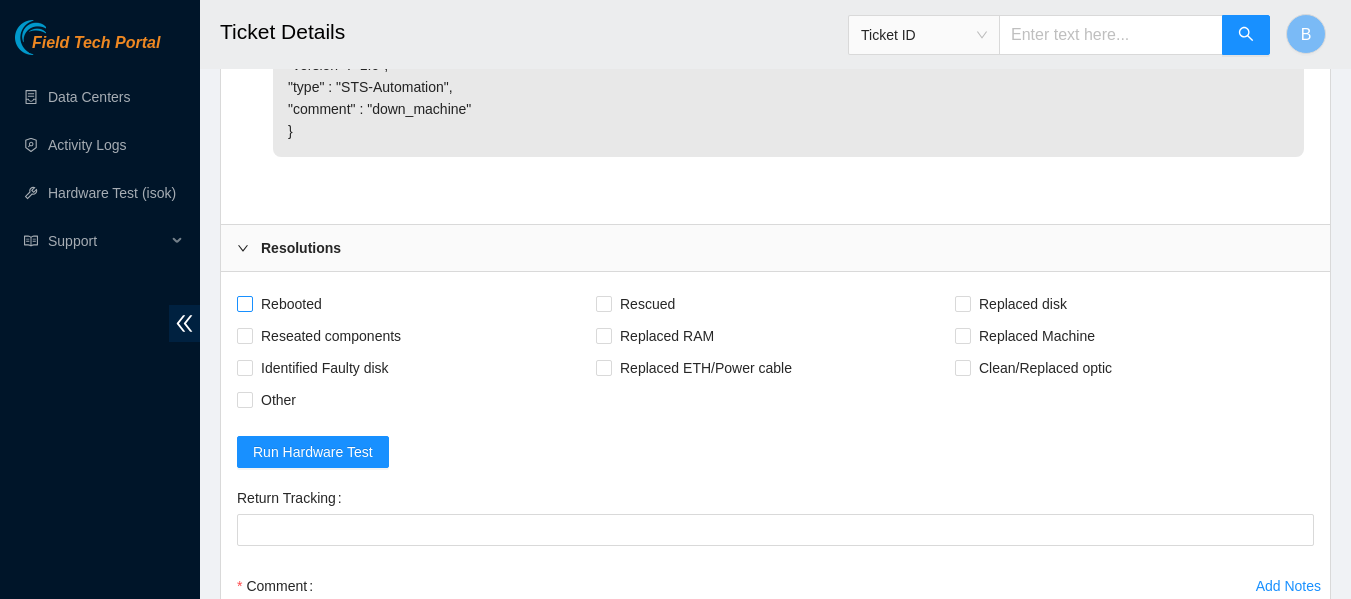 click on "Rebooted" at bounding box center [291, 304] 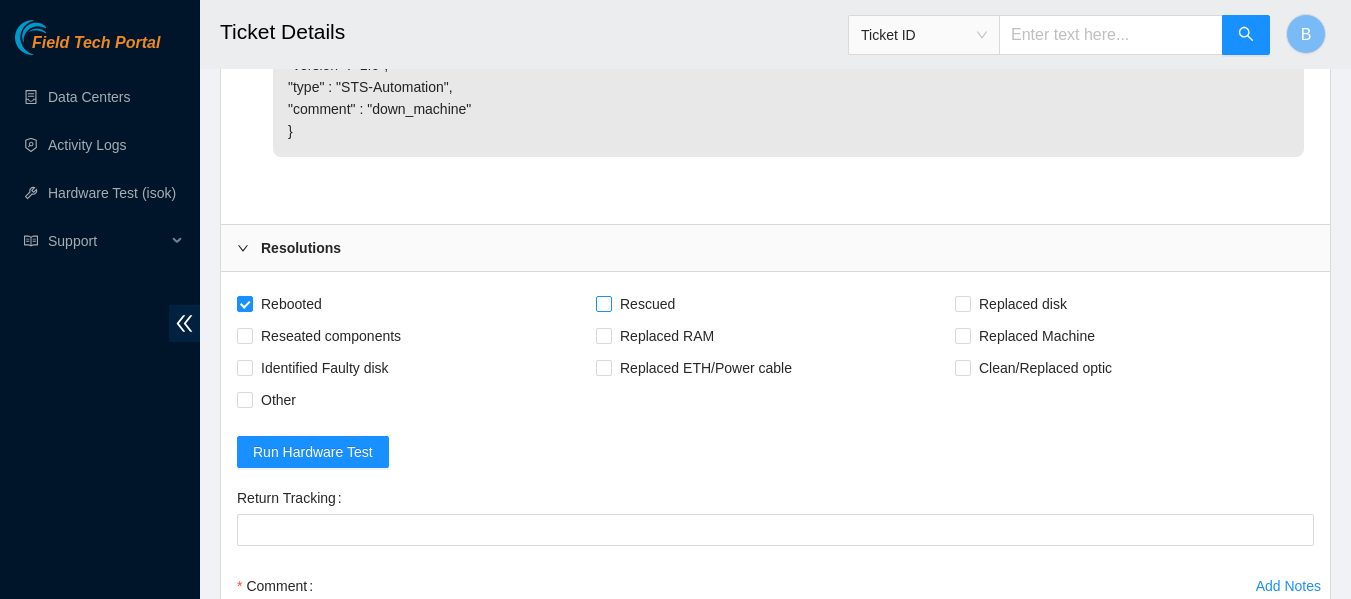 click on "Rescued" at bounding box center [647, 304] 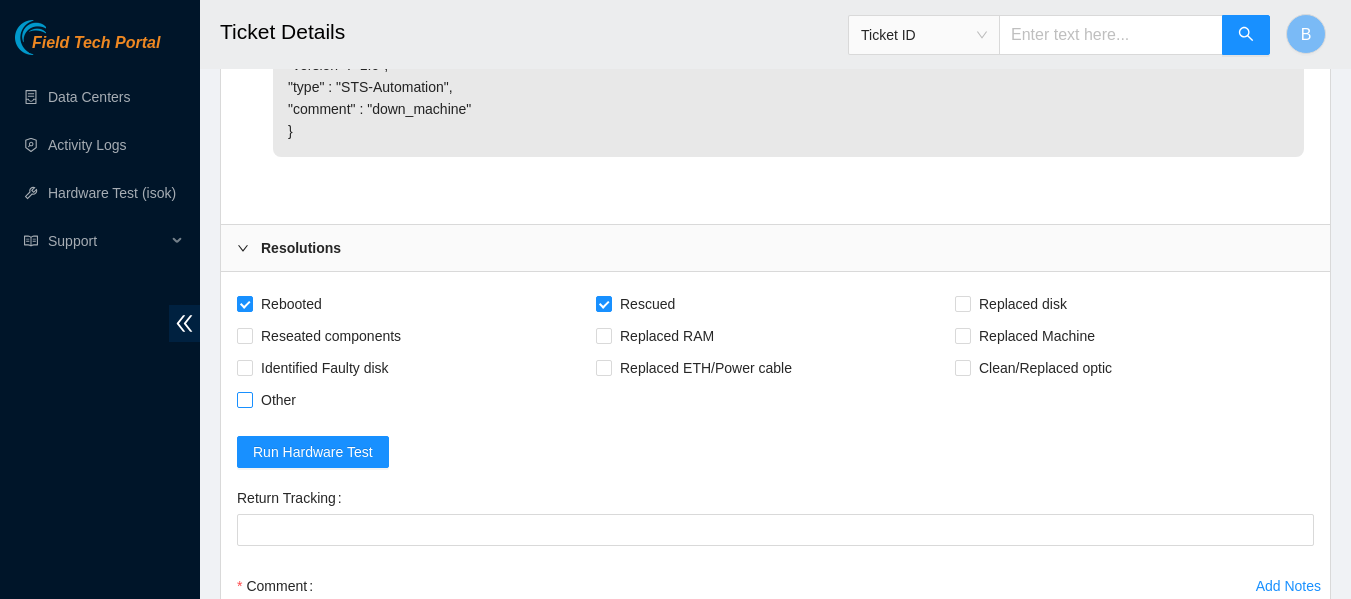 click on "Other" at bounding box center [278, 400] 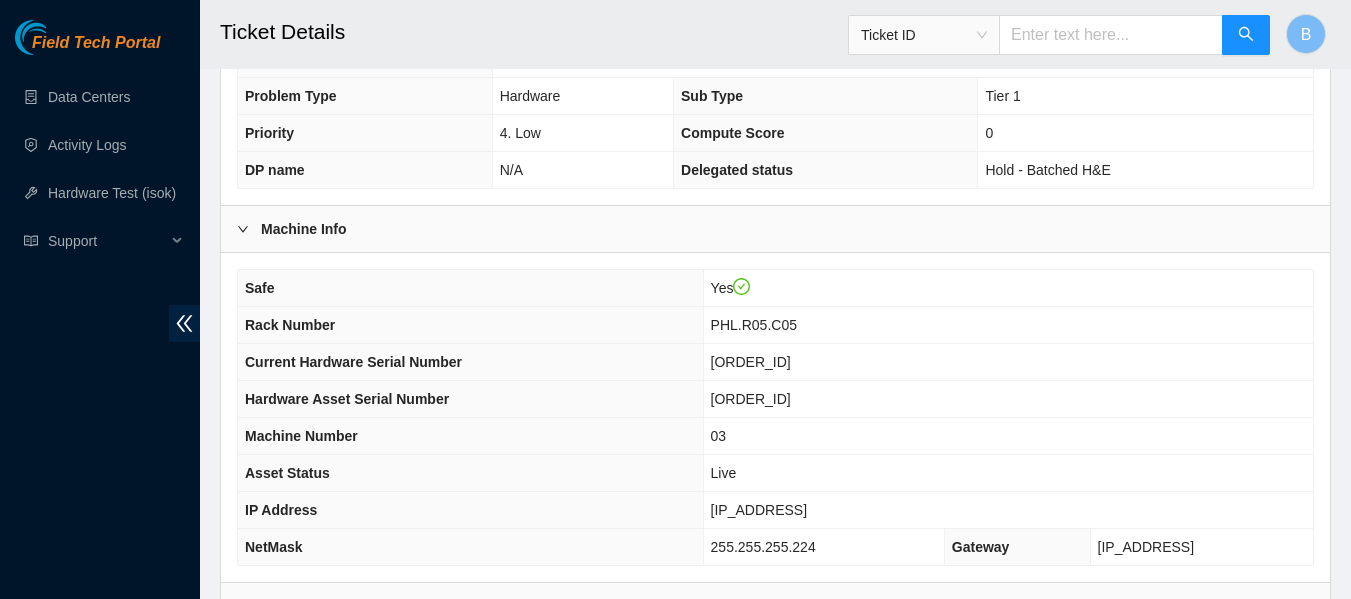scroll, scrollTop: 559, scrollLeft: 0, axis: vertical 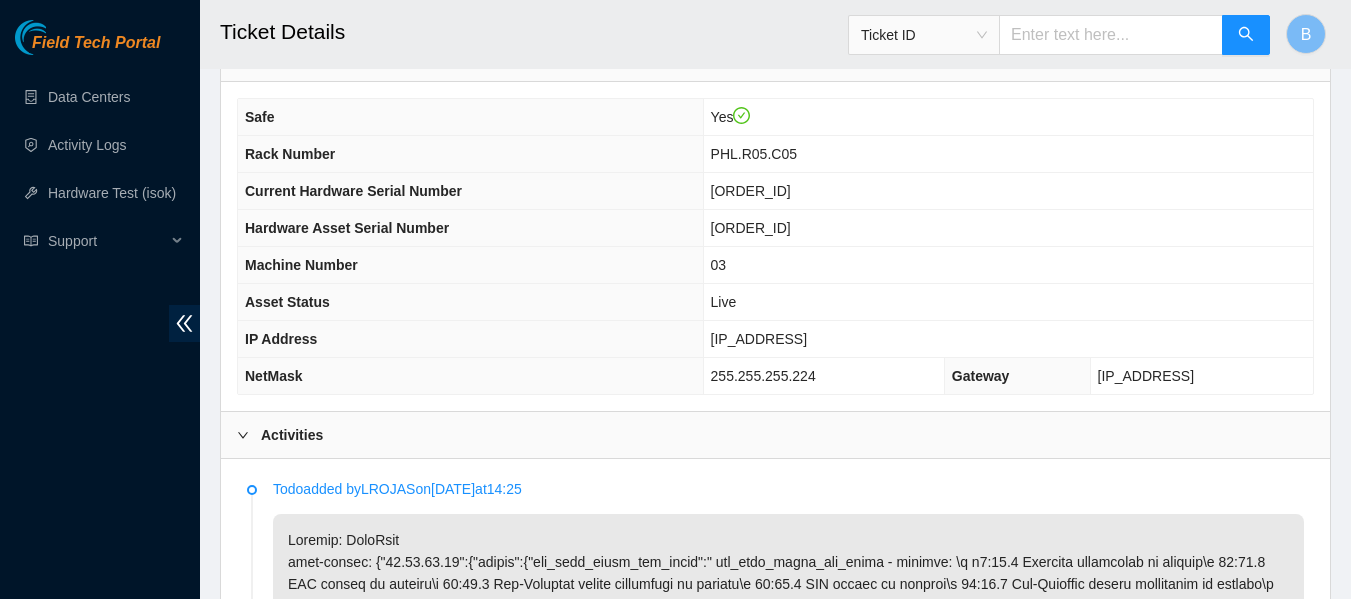 click on "23.46.12.70" at bounding box center (759, 339) 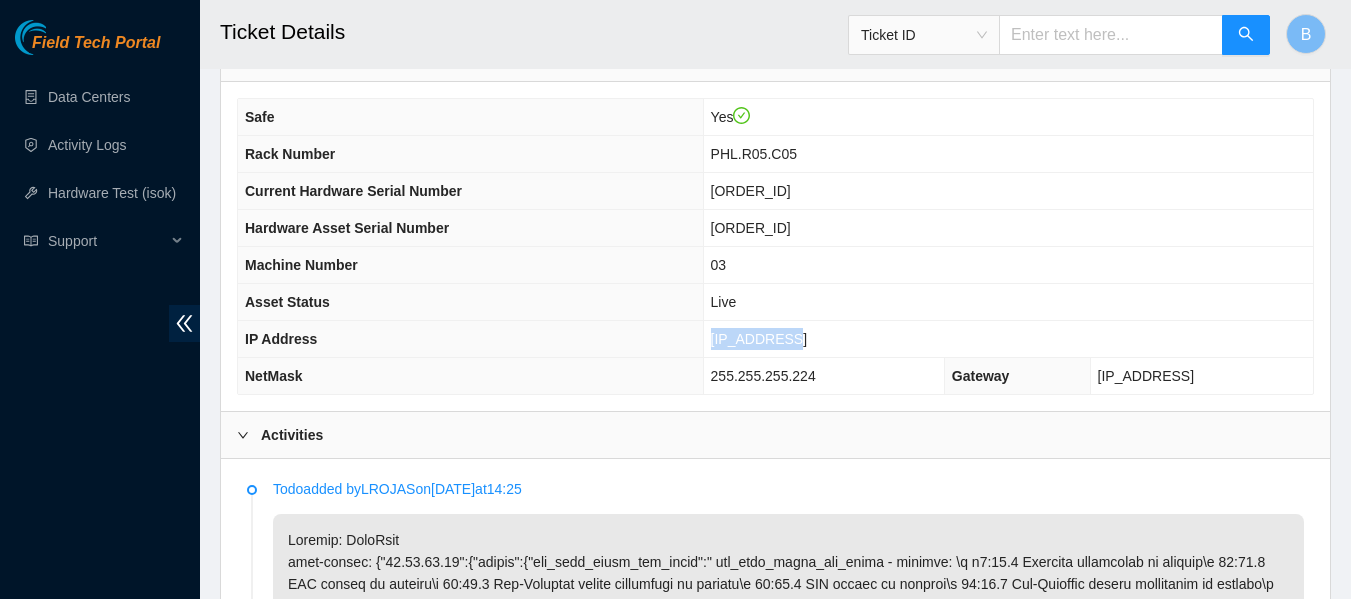 click on "23.46.12.70" at bounding box center (759, 339) 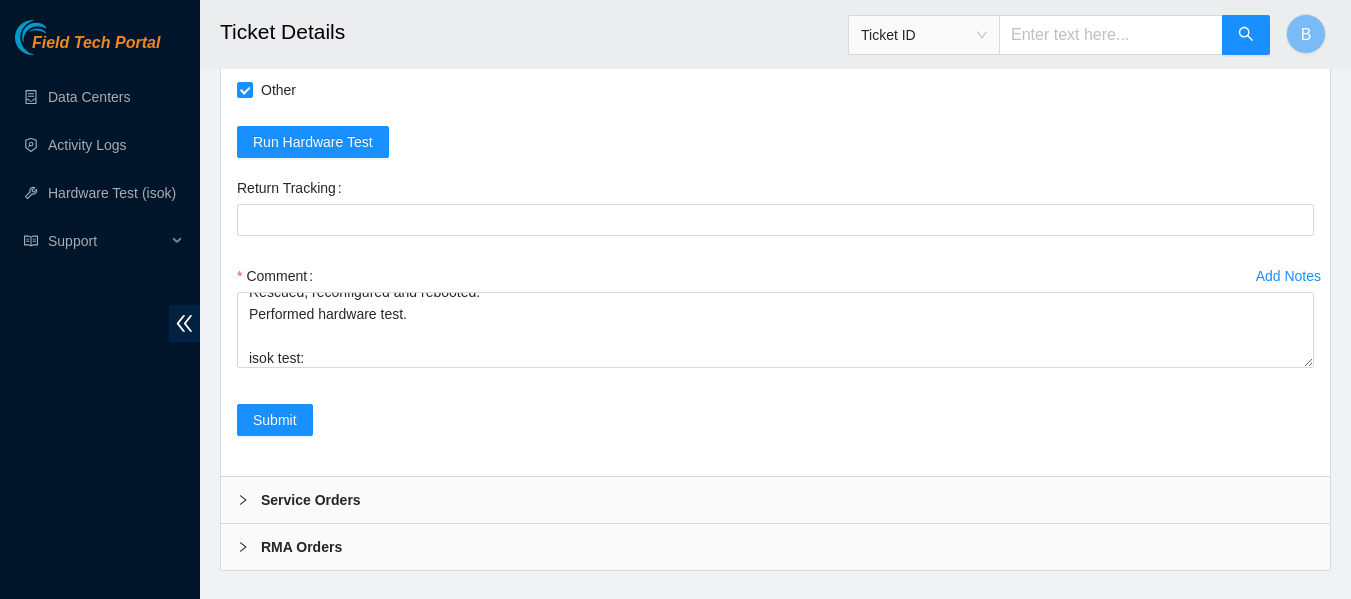scroll, scrollTop: 2980, scrollLeft: 0, axis: vertical 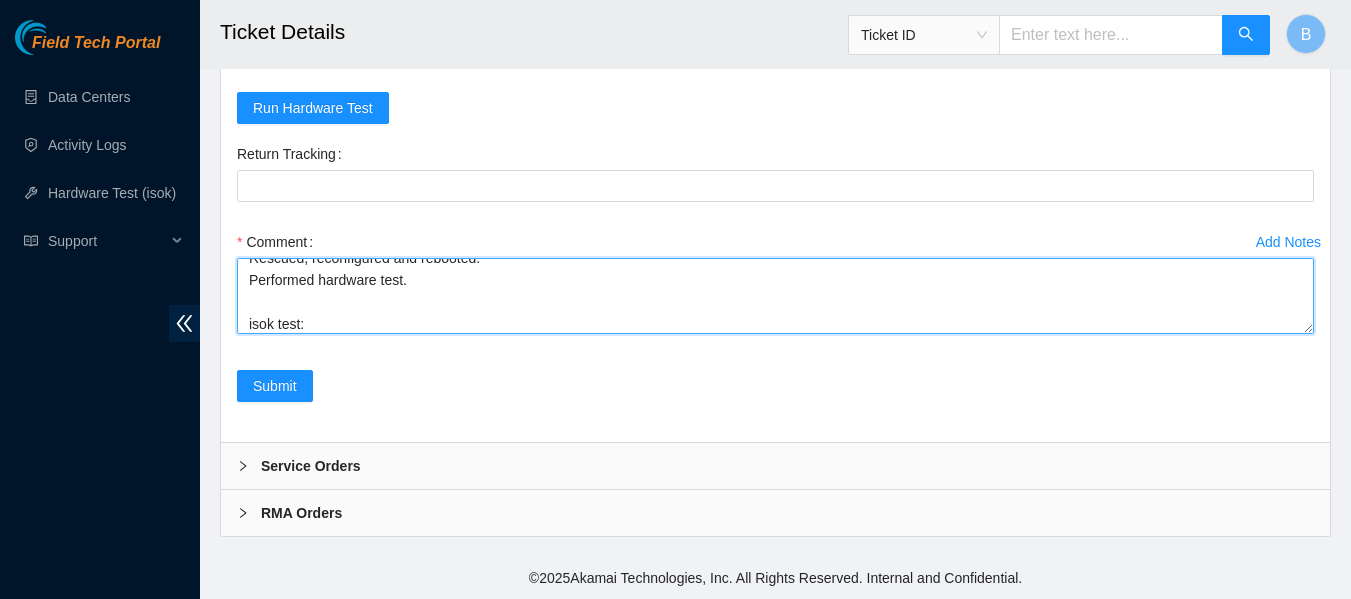 click on "Power cycled machine for 10 minutes and shuffled drives.
Rescued, reconfigured and rebooted.
Performed hardware test.
isok test:" at bounding box center (775, 296) 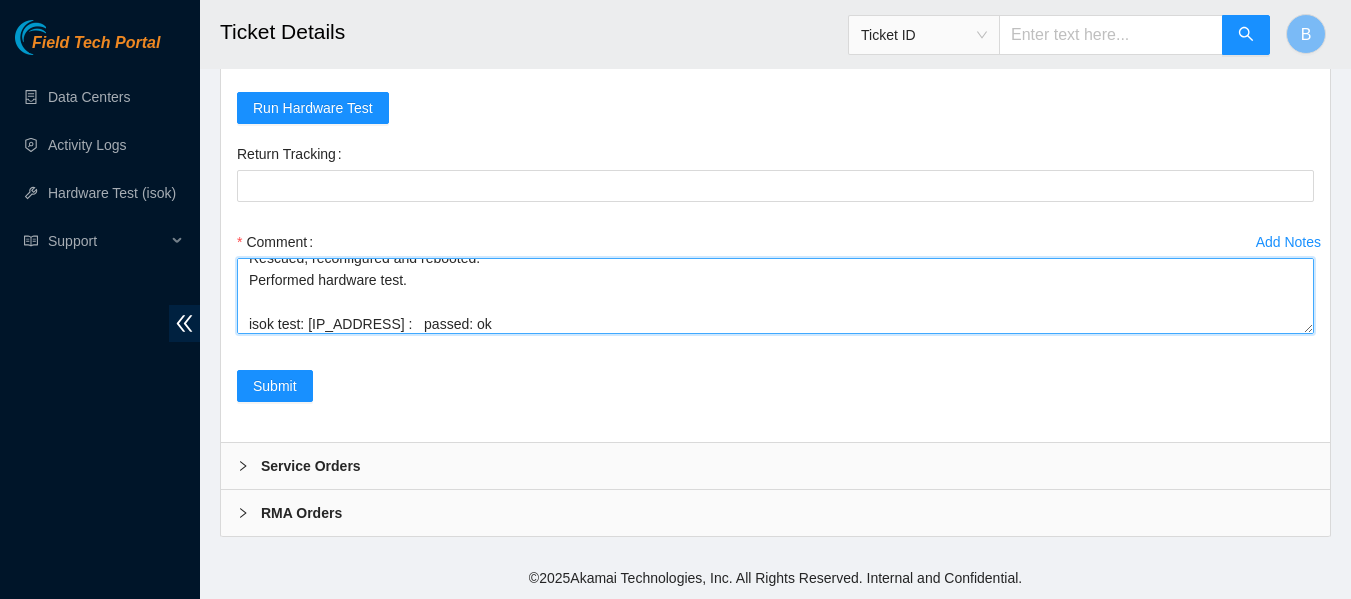 scroll, scrollTop: 60, scrollLeft: 0, axis: vertical 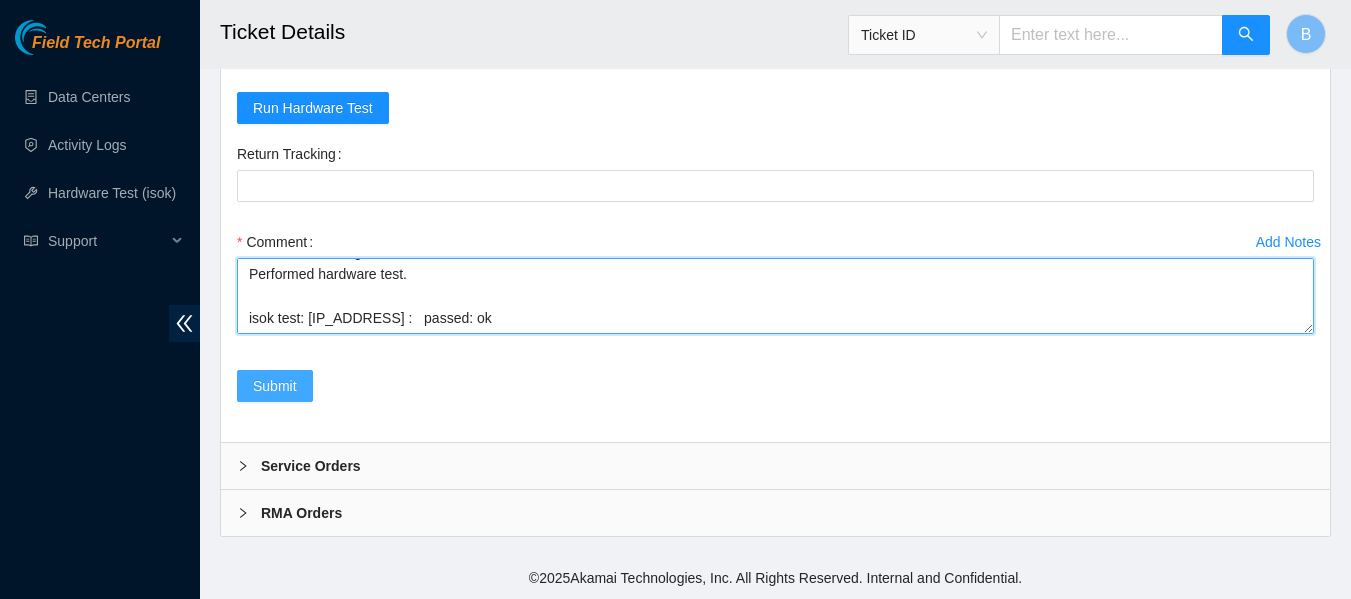type on "Power cycled machine for 10 minutes and shuffled drives.
Rescued, reconfigured and rebooted.
Performed hardware test.
isok test: 23.46.12.70 :   passed: ok" 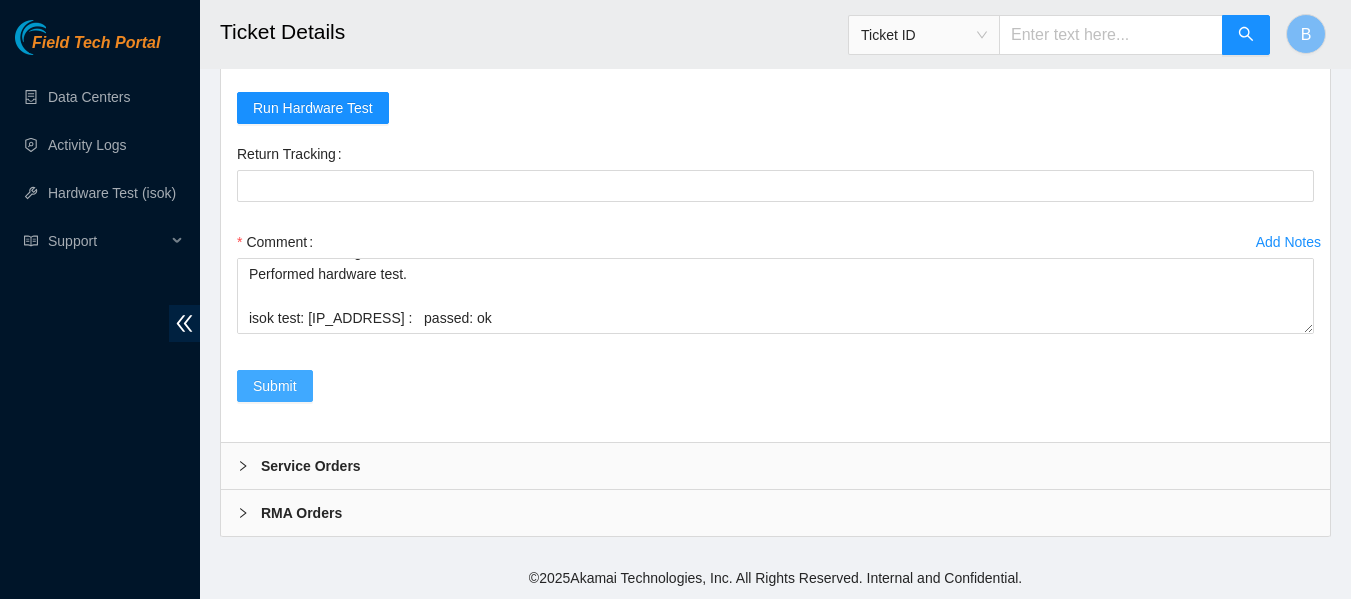 click on "Submit" at bounding box center (275, 386) 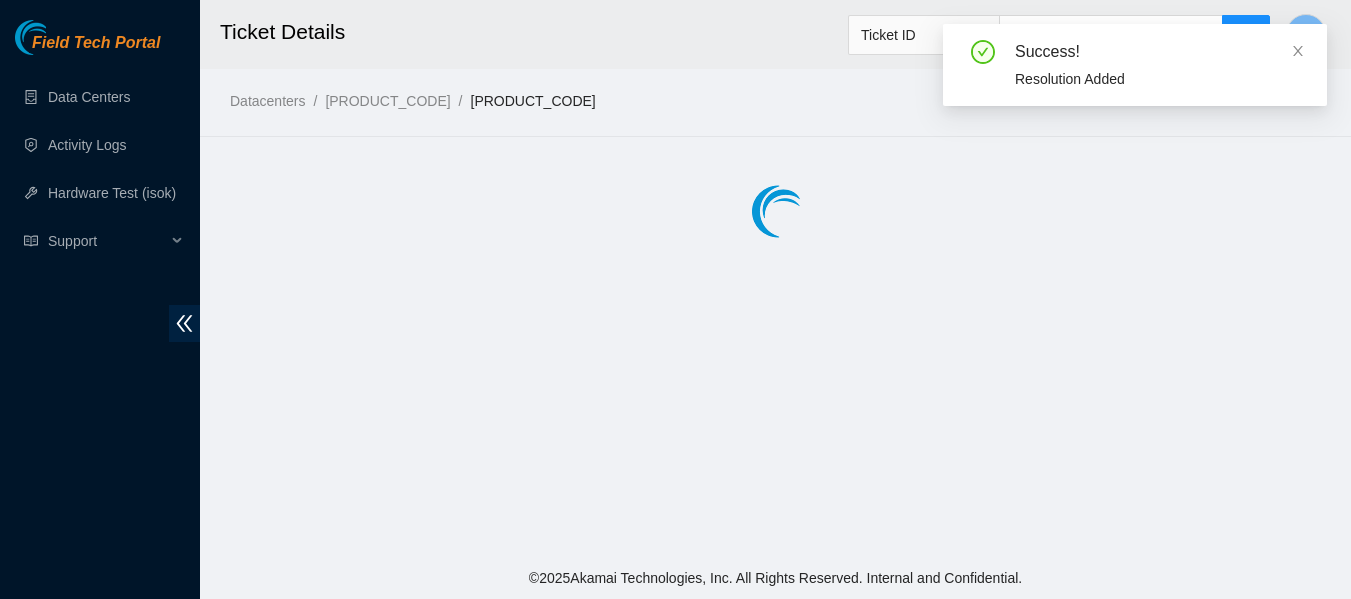 scroll, scrollTop: 0, scrollLeft: 0, axis: both 